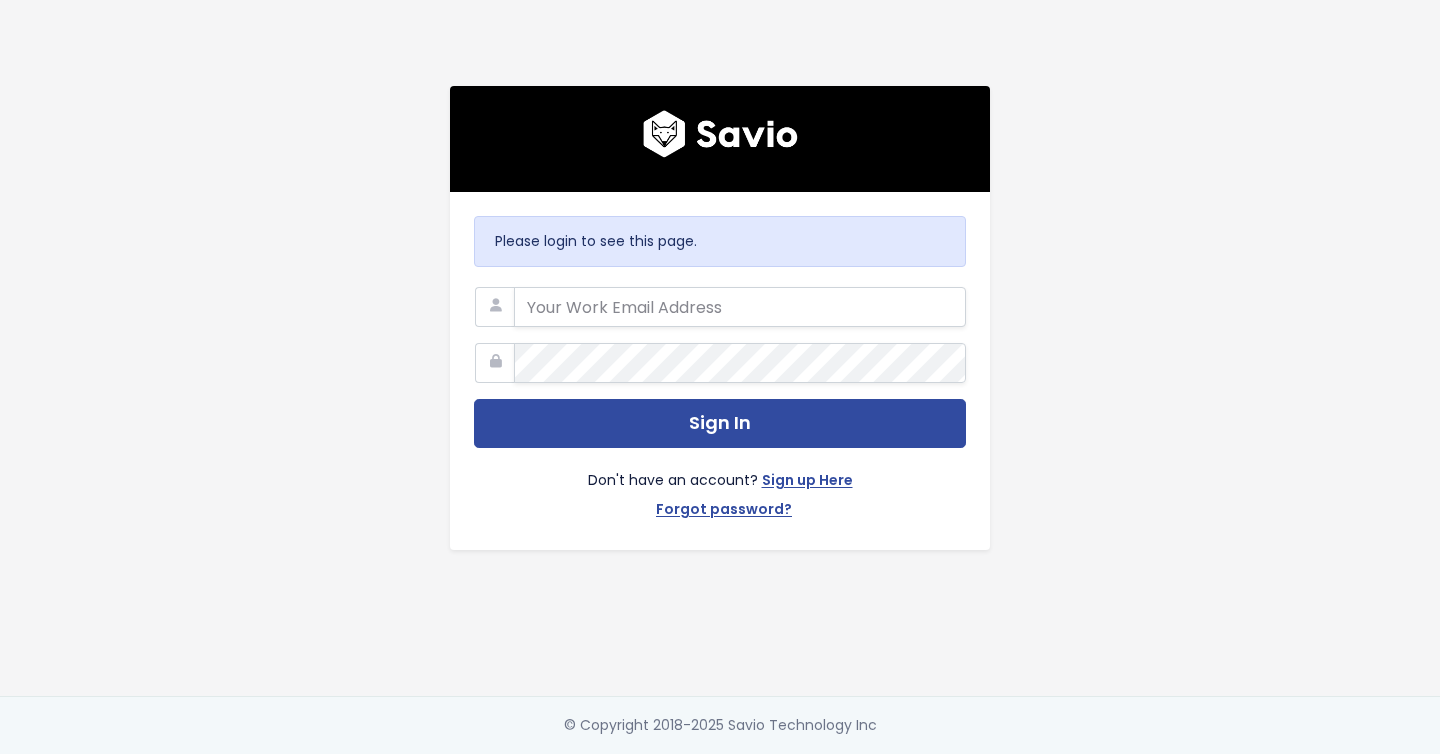 scroll, scrollTop: 0, scrollLeft: 0, axis: both 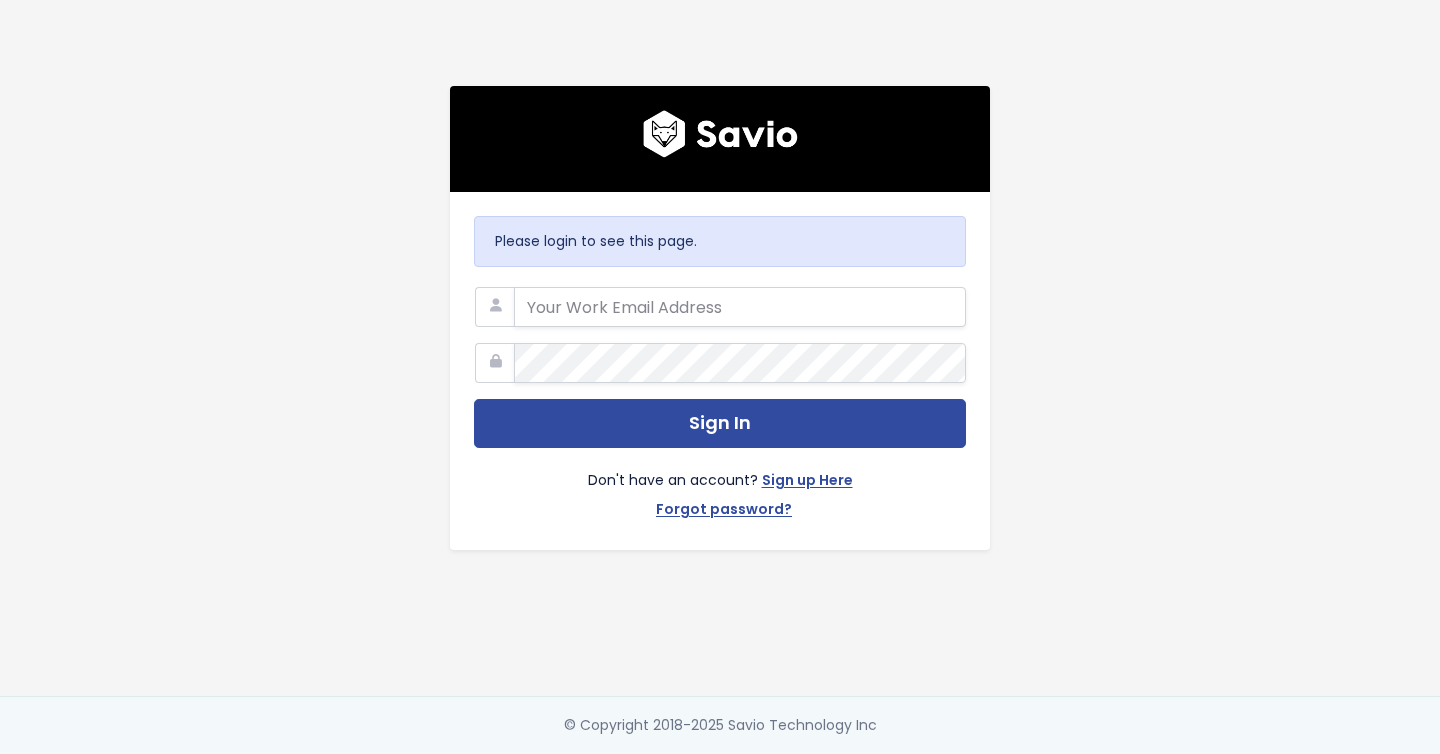 type on "hello@storypark.com" 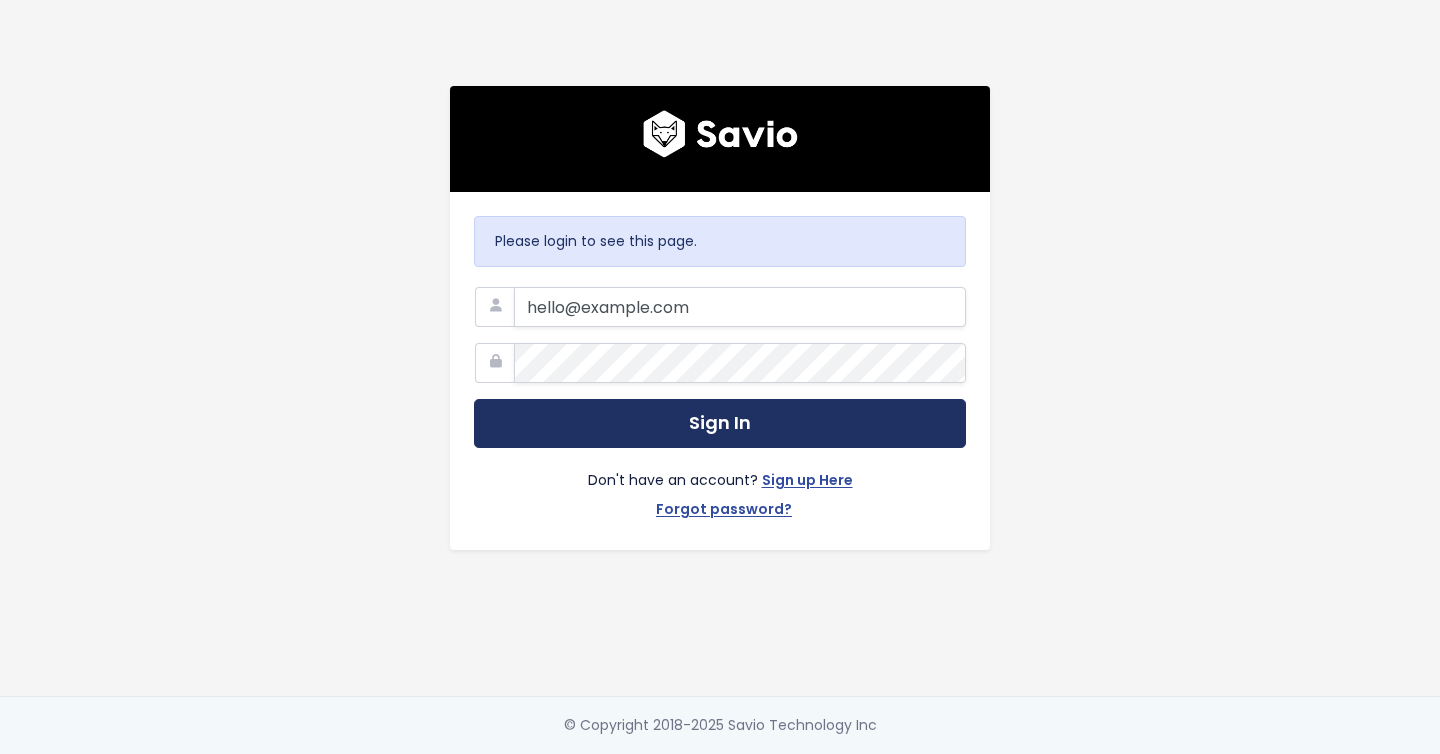 click on "Sign In" at bounding box center [720, 423] 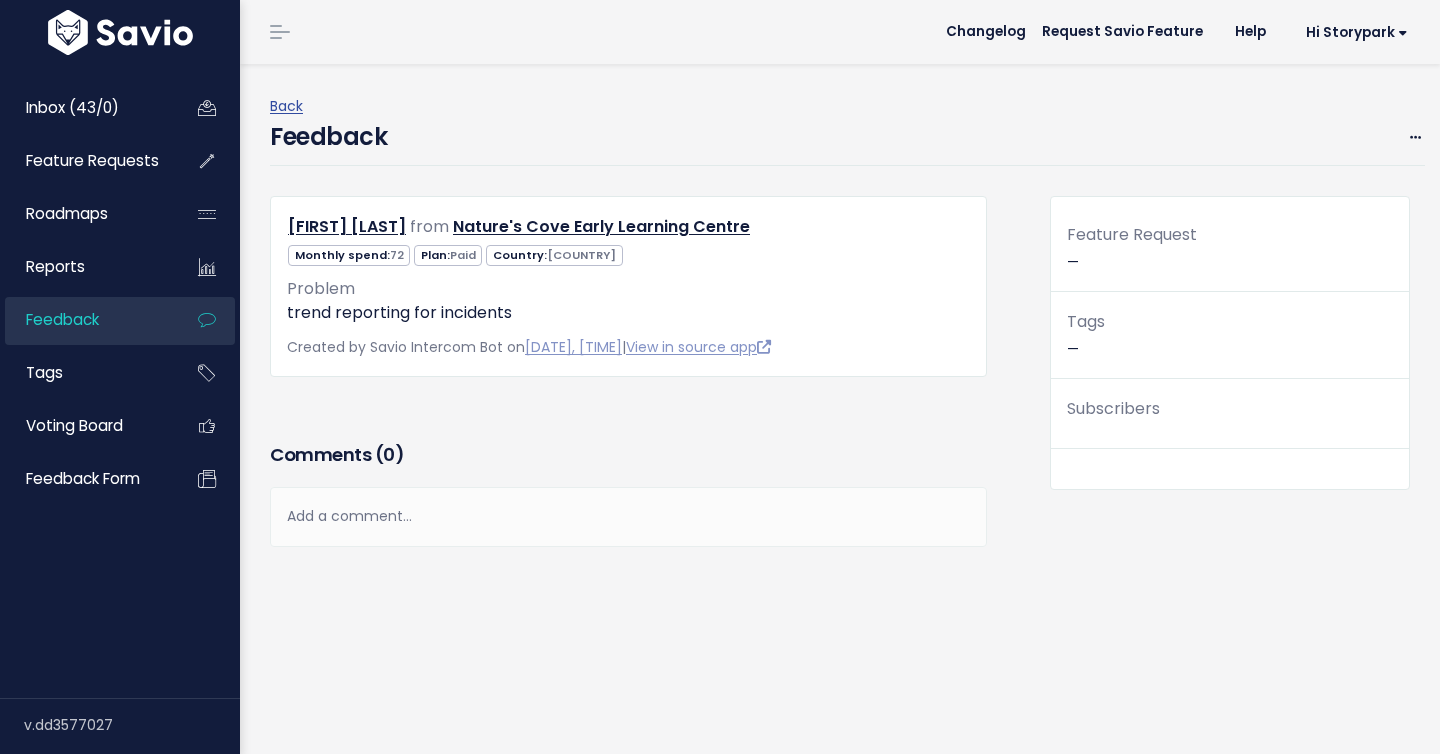 scroll, scrollTop: 0, scrollLeft: 0, axis: both 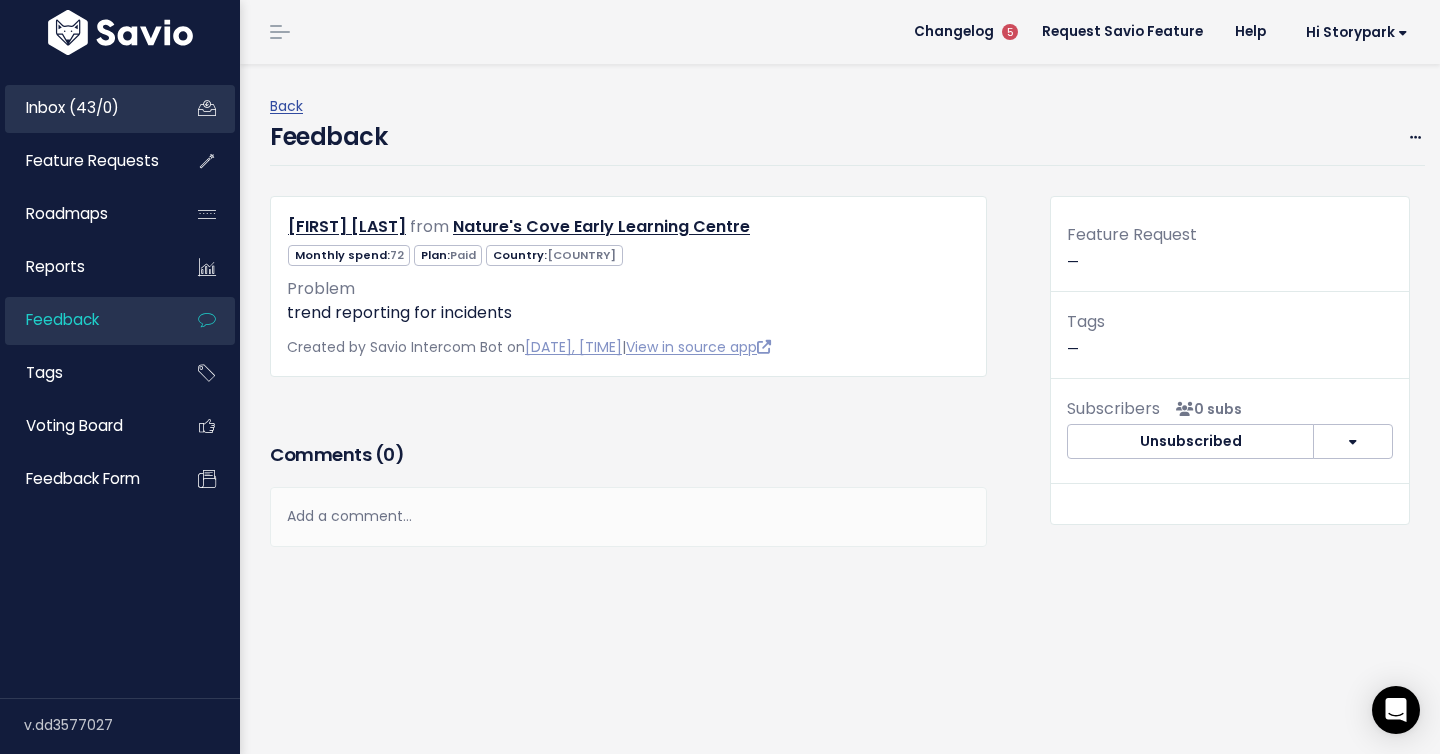 click on "Inbox (43/0)" at bounding box center [72, 107] 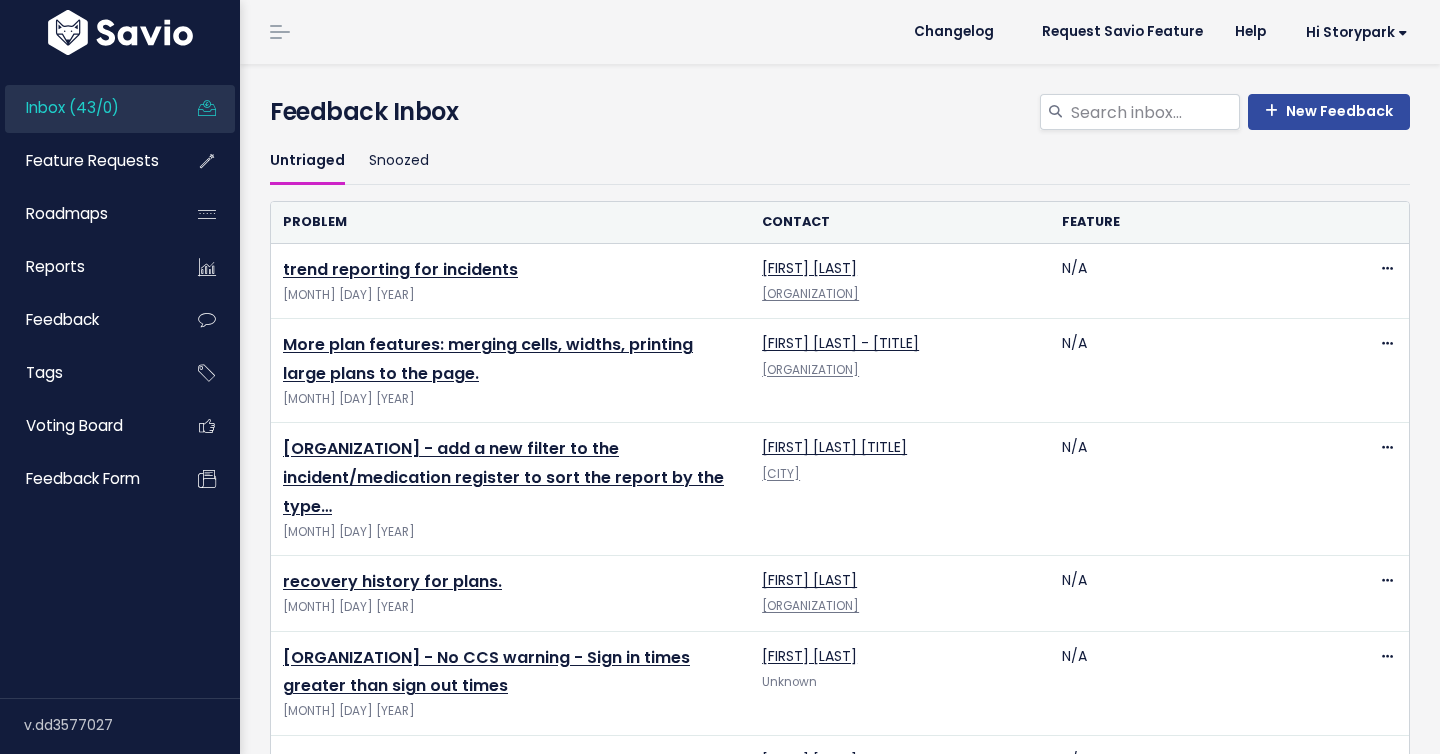 scroll, scrollTop: 0, scrollLeft: 0, axis: both 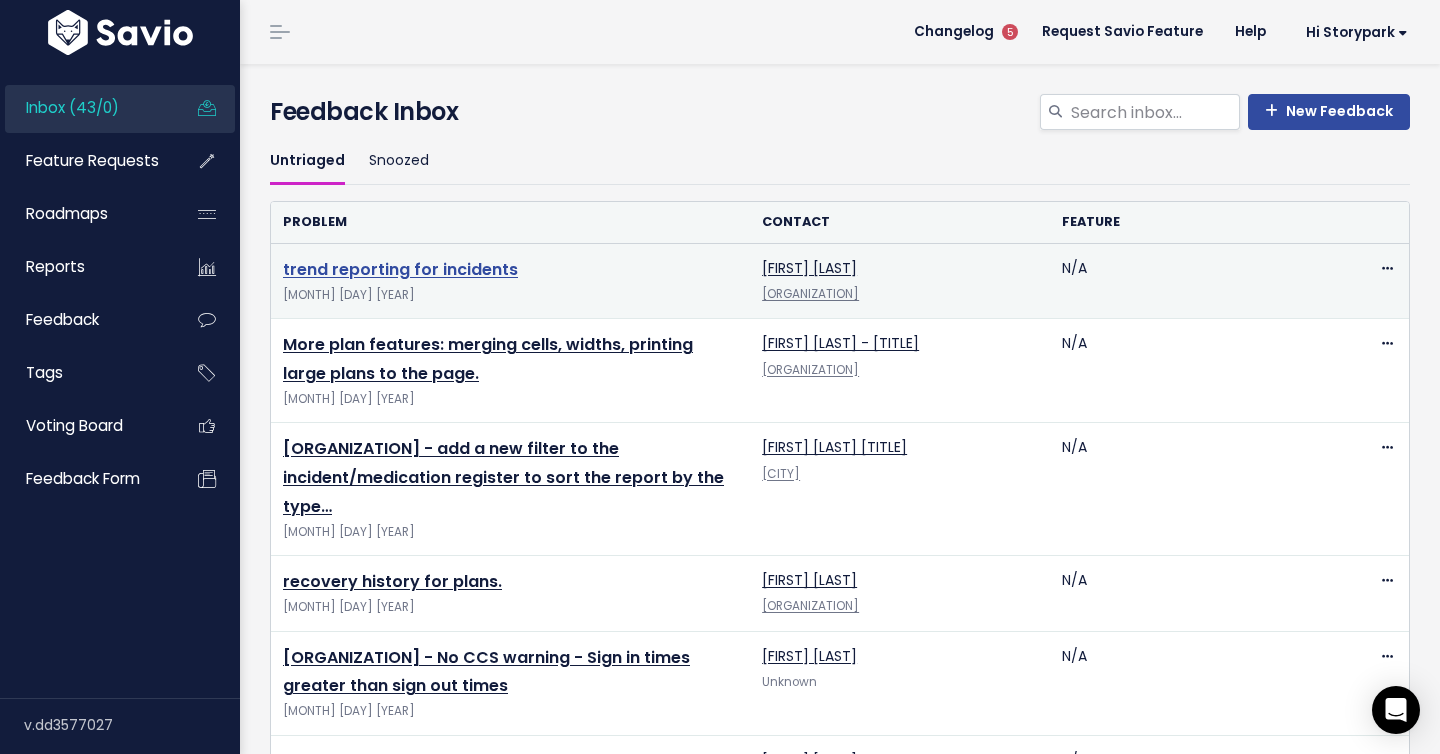 click on "trend reporting for incidents" at bounding box center (400, 269) 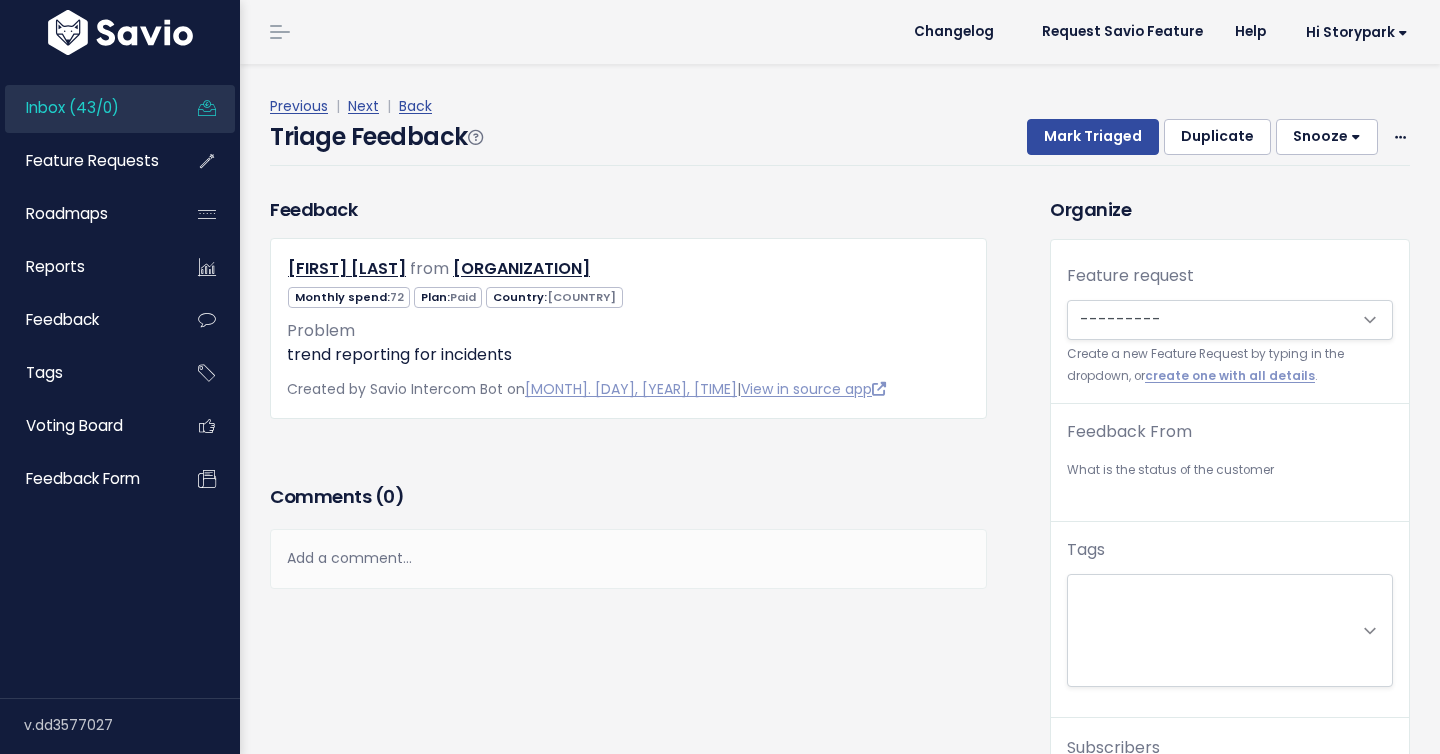 scroll, scrollTop: 0, scrollLeft: 0, axis: both 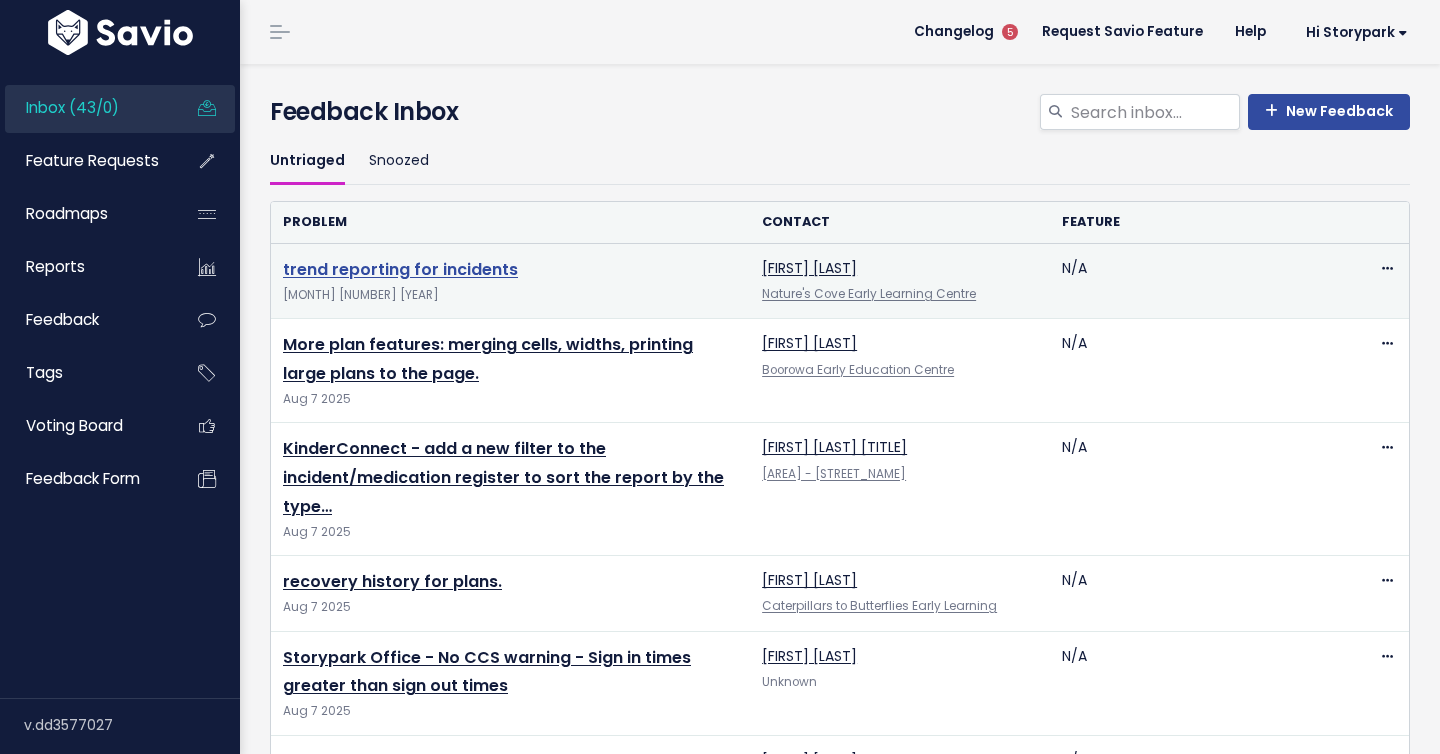 click on "trend reporting for incidents" at bounding box center (400, 269) 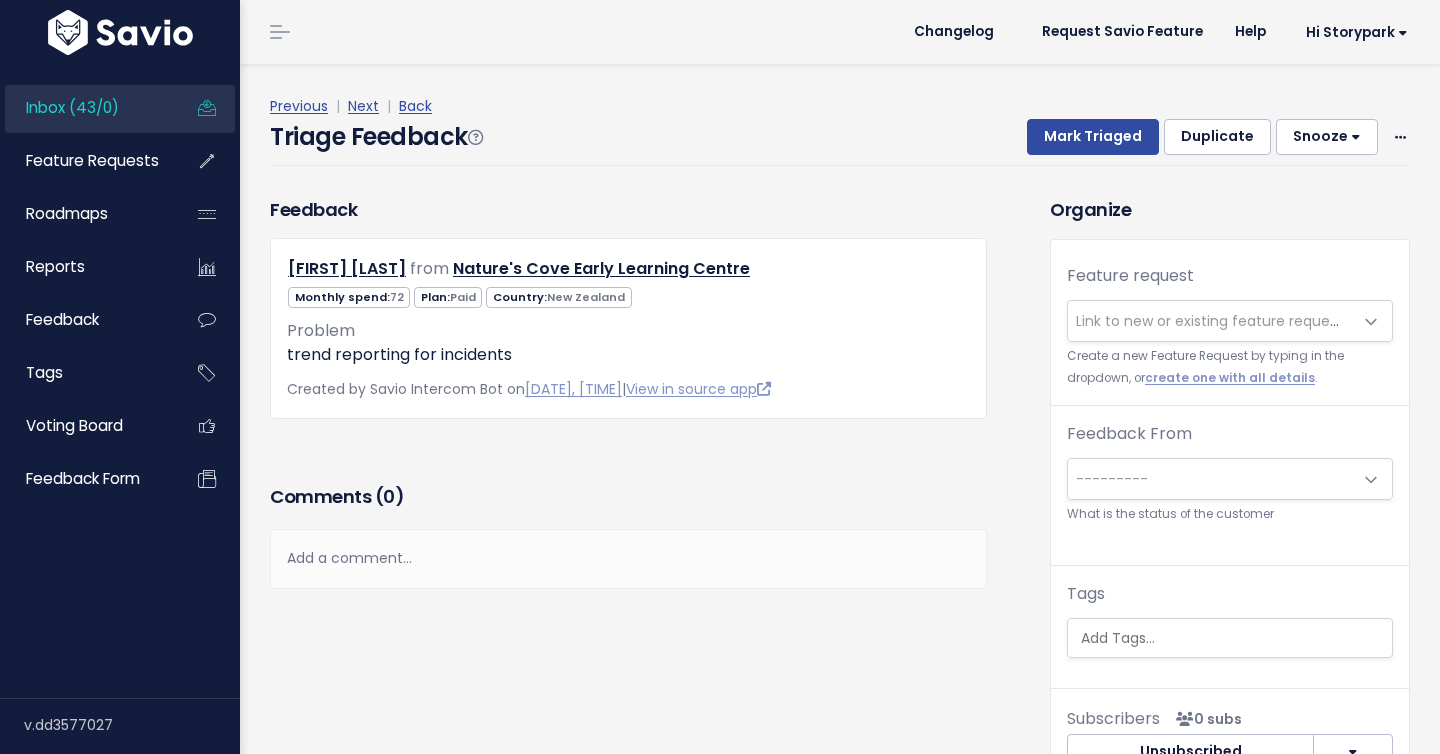 scroll, scrollTop: 0, scrollLeft: 0, axis: both 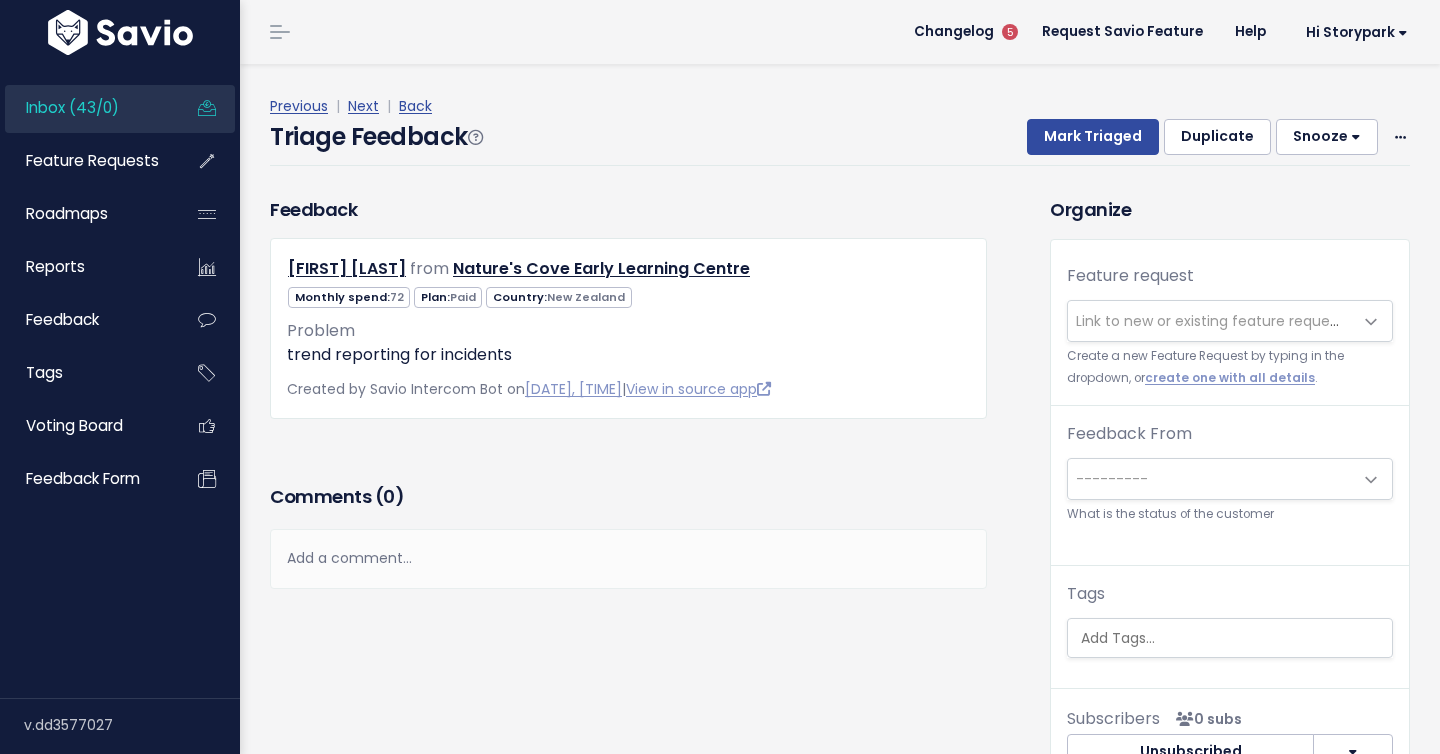 click on "Previous
|
Next
|
Back" at bounding box center (840, 106) 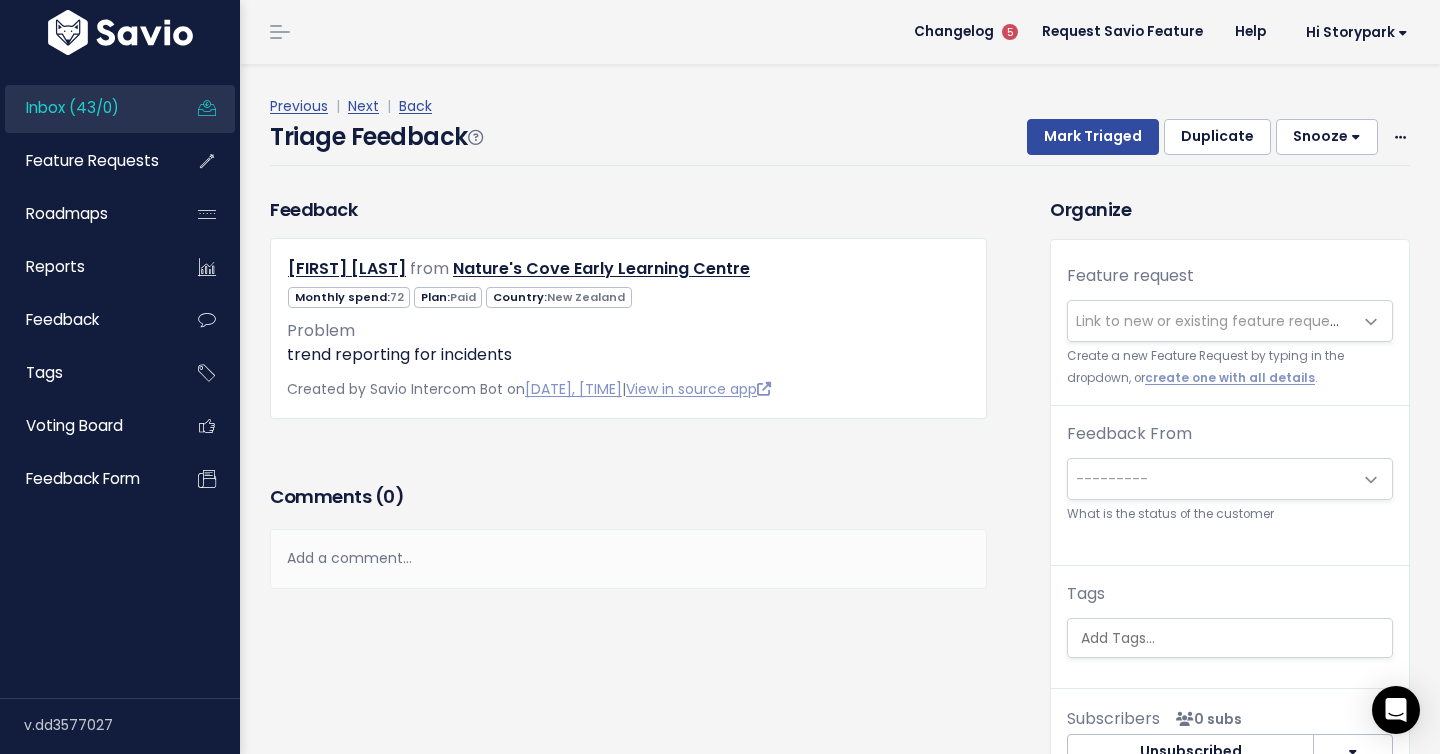 click on "Triage Feedback
Mark Triaged
Duplicate
Snooze
1 day
3 days
7 days
14 days
Edit
Delete" at bounding box center (840, 142) 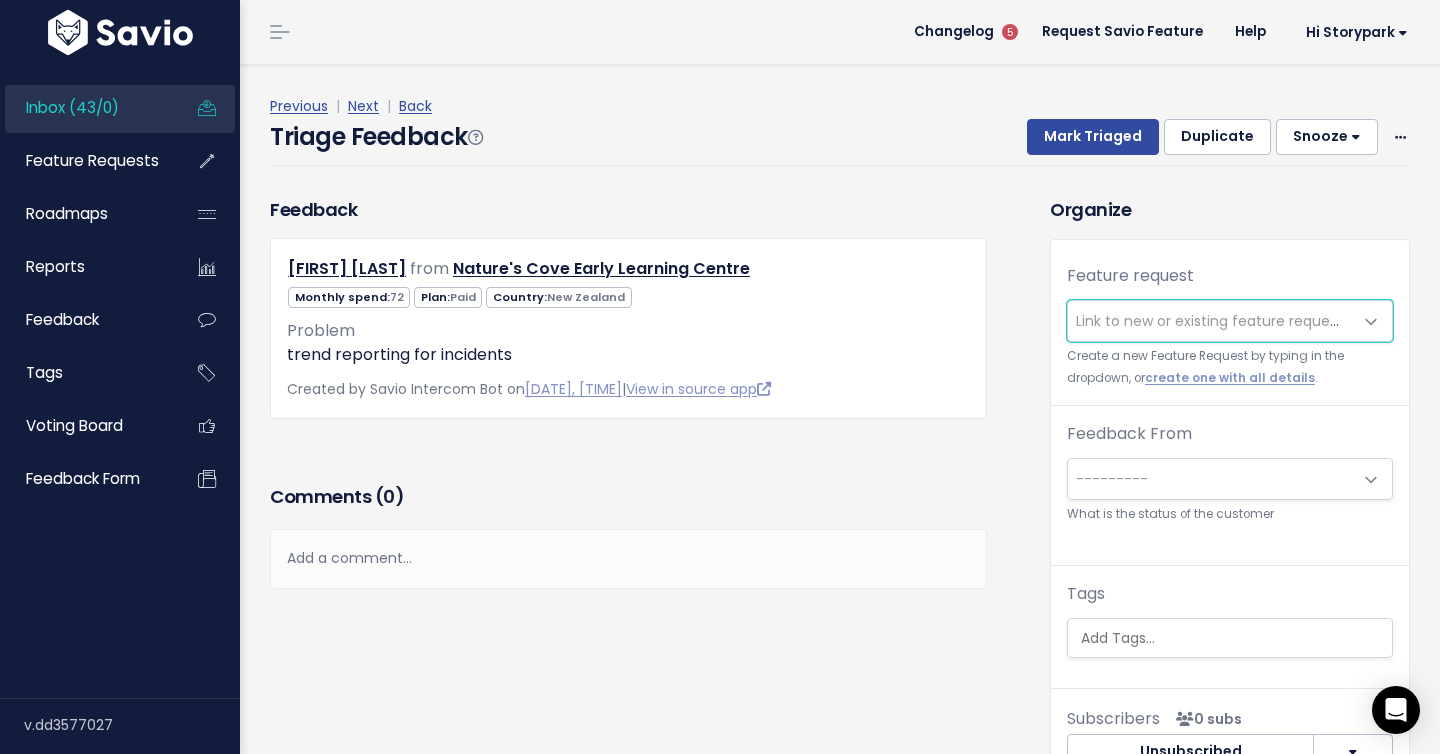 click on "Link to new or existing feature request..." at bounding box center [1214, 321] 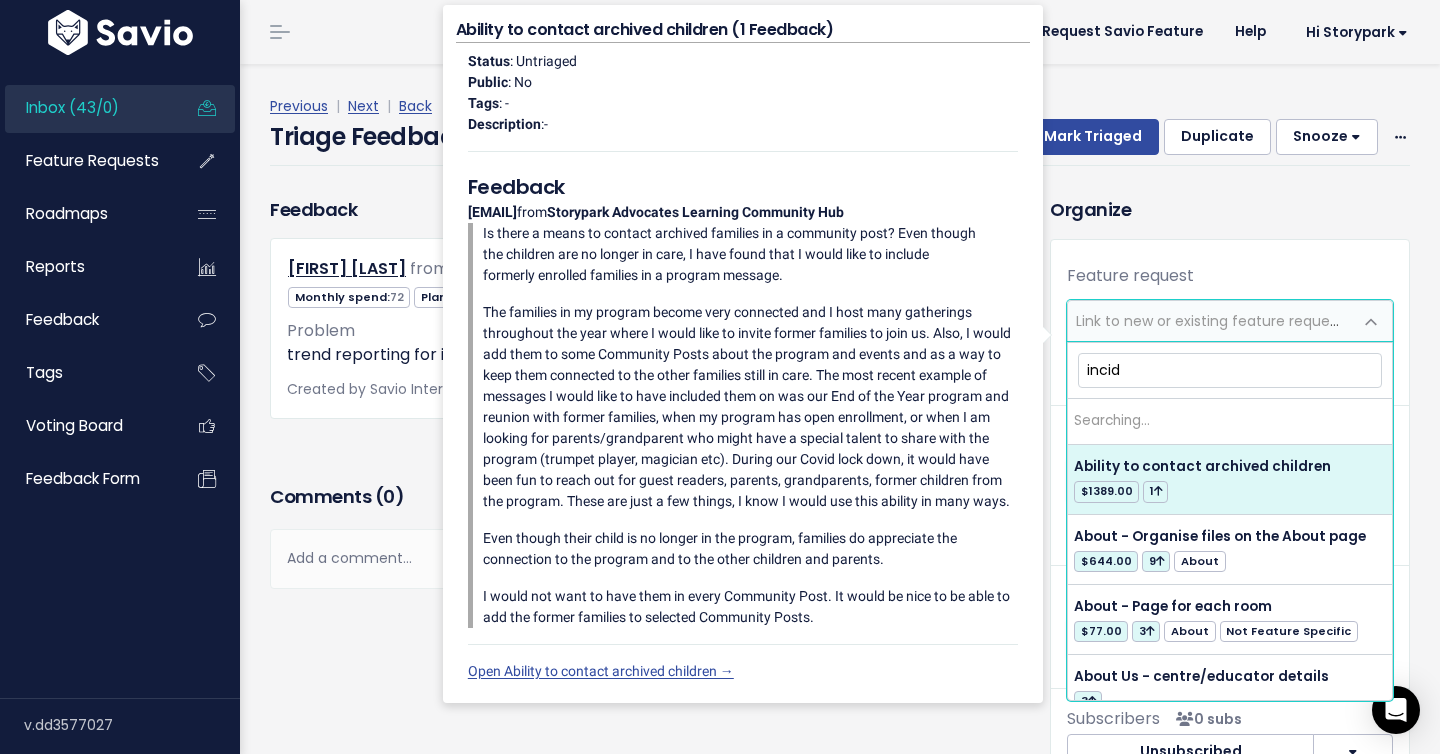 type on "incide" 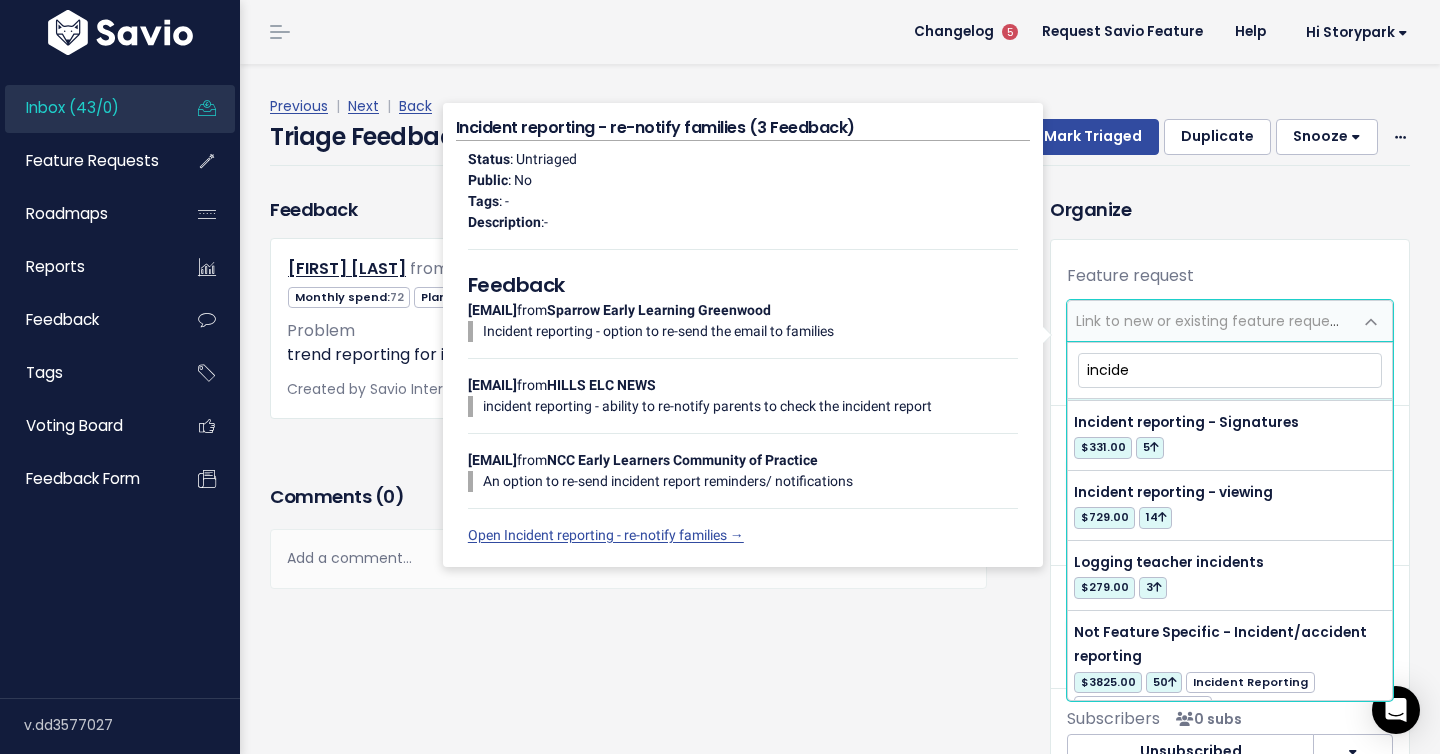 scroll, scrollTop: 965, scrollLeft: 0, axis: vertical 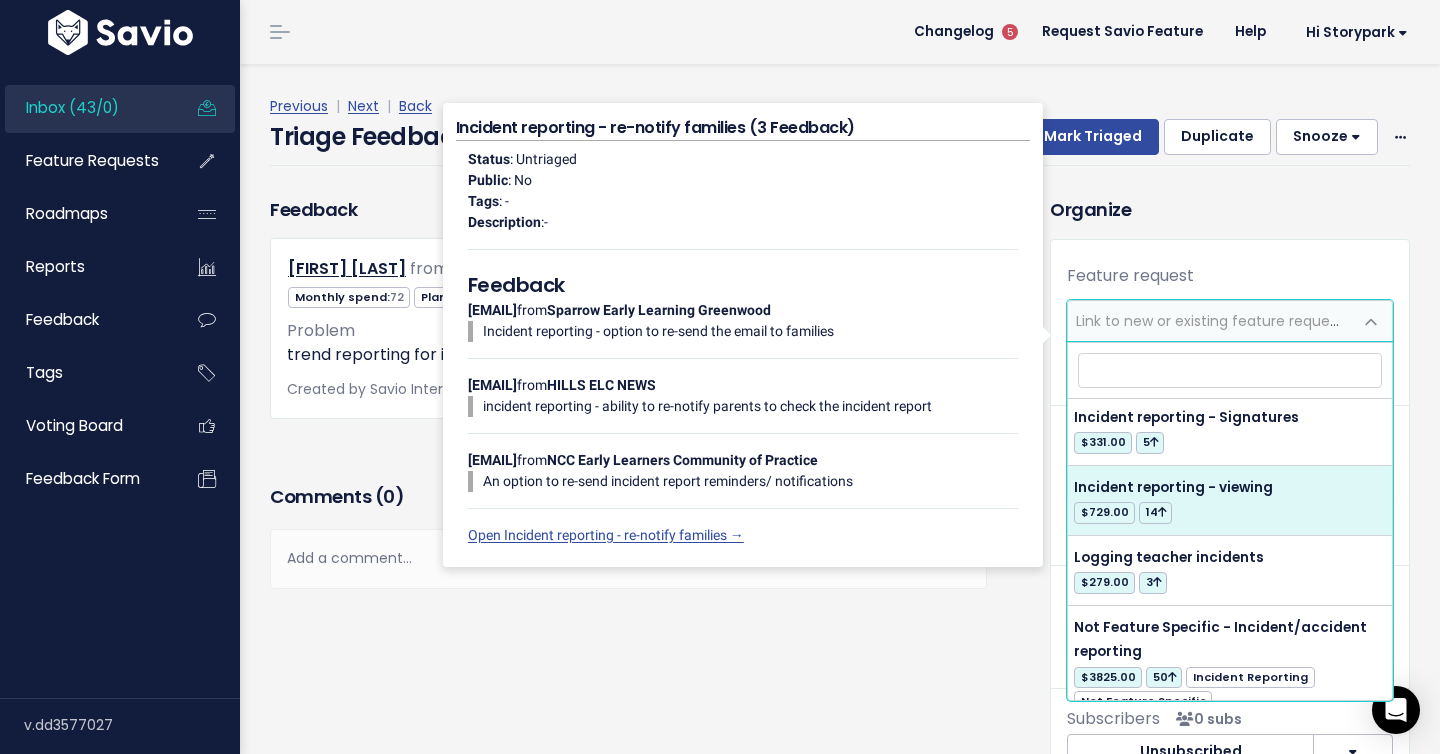 select on "54499" 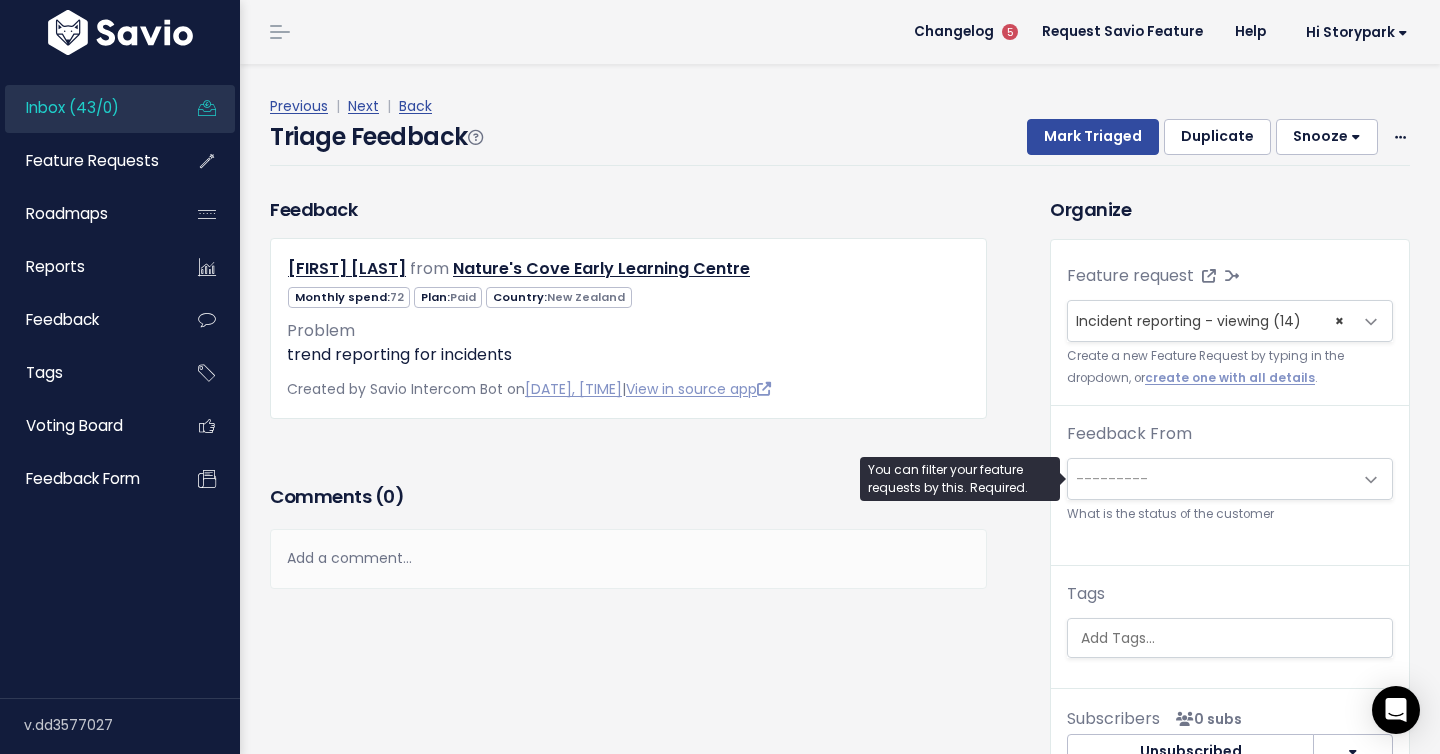 click on "---------" at bounding box center (1210, 479) 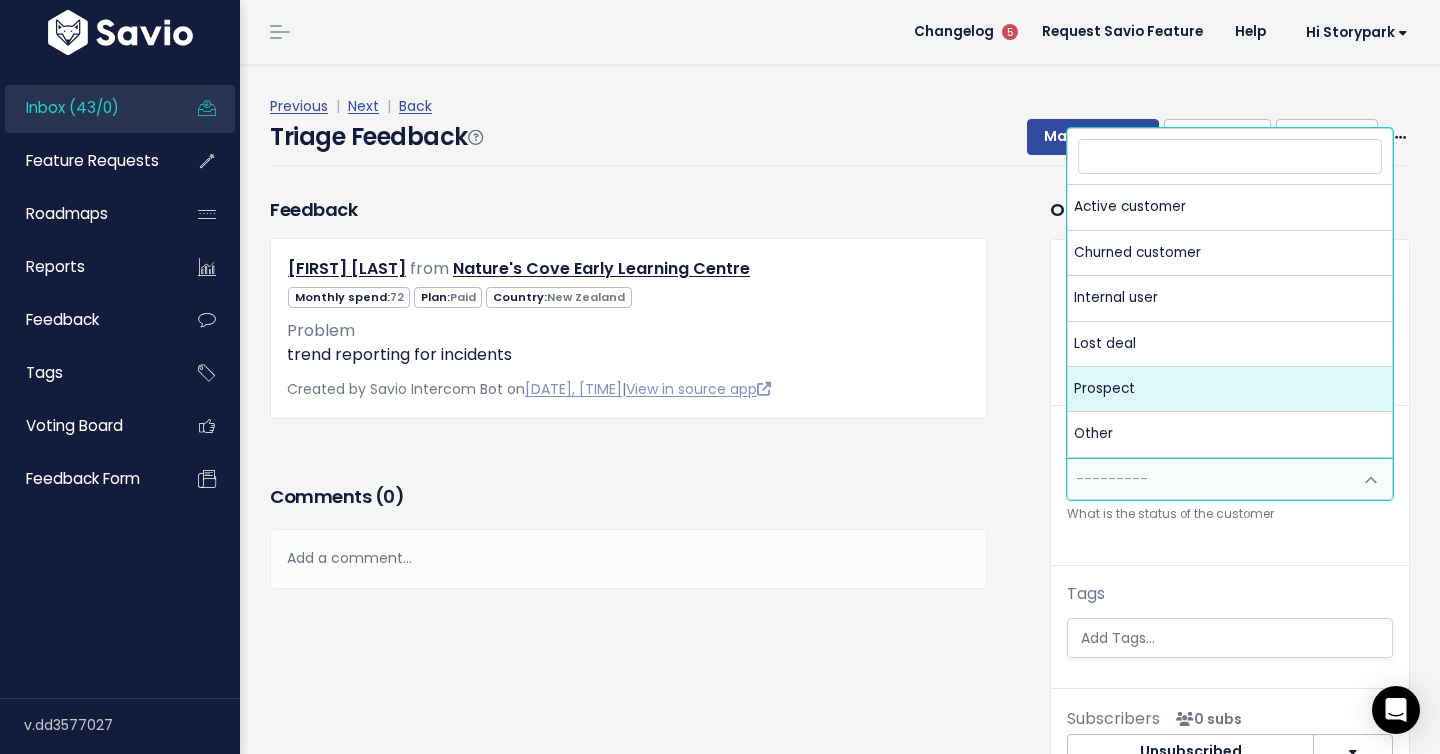click on "Feedback
Renee Bodley
from
Nature's Cove Early Learning Centre" at bounding box center (645, 510) 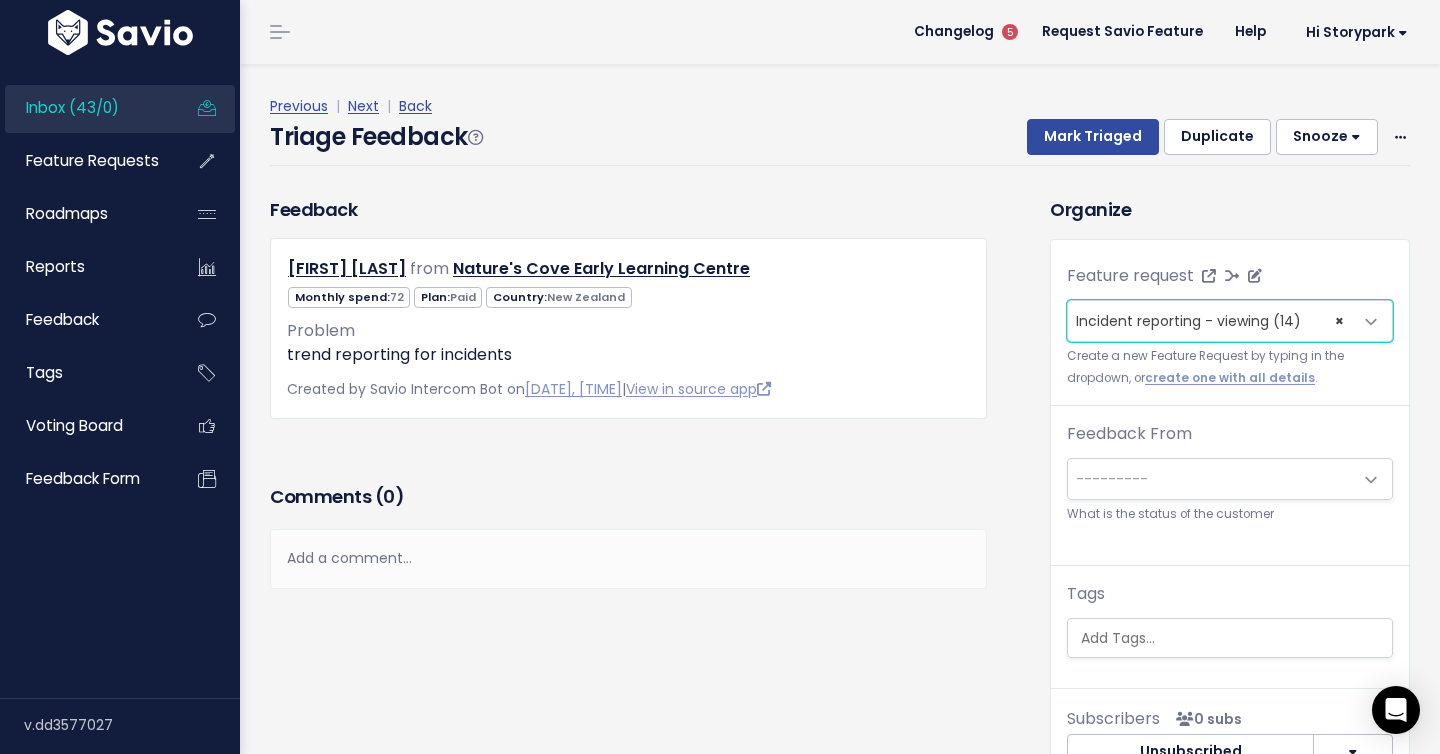 click on "Incident reporting - viewing (14)" at bounding box center (1188, 321) 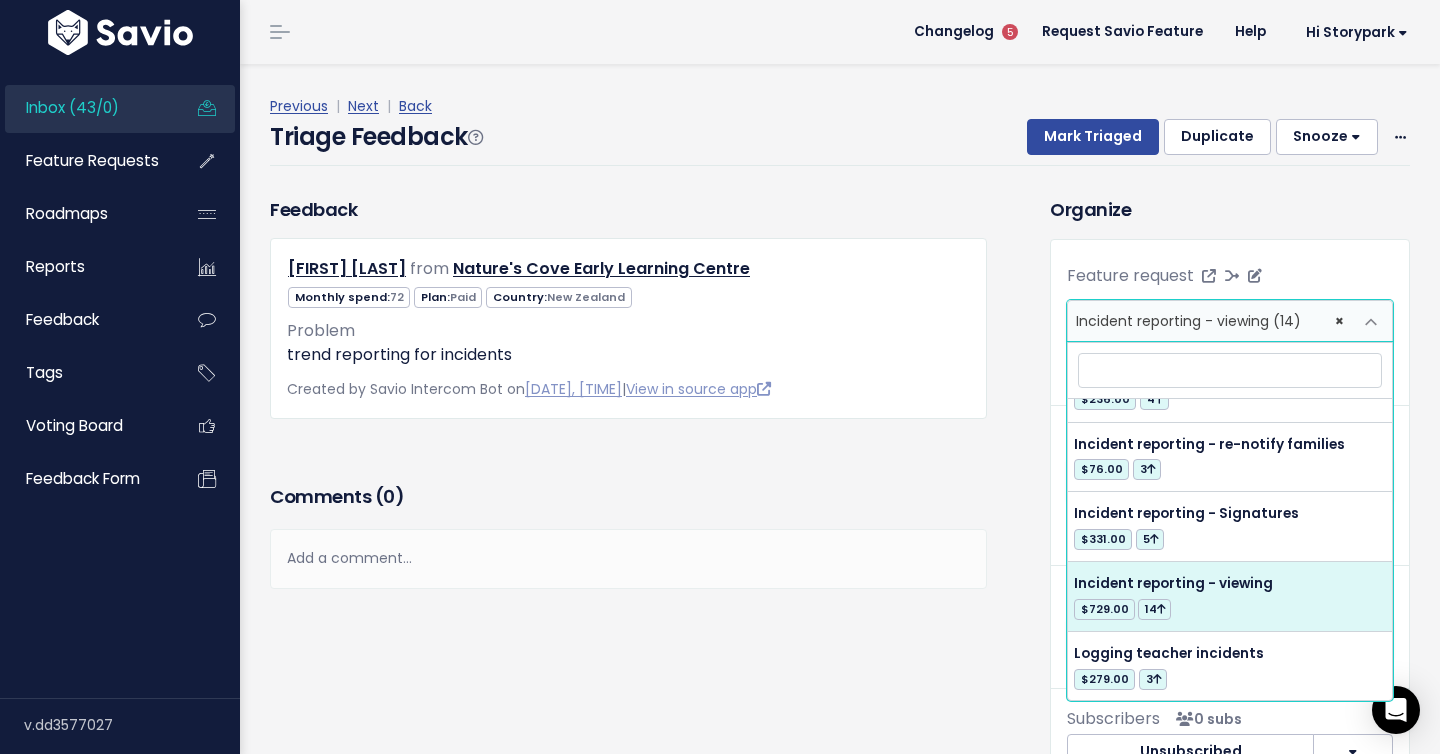 scroll, scrollTop: 0, scrollLeft: 0, axis: both 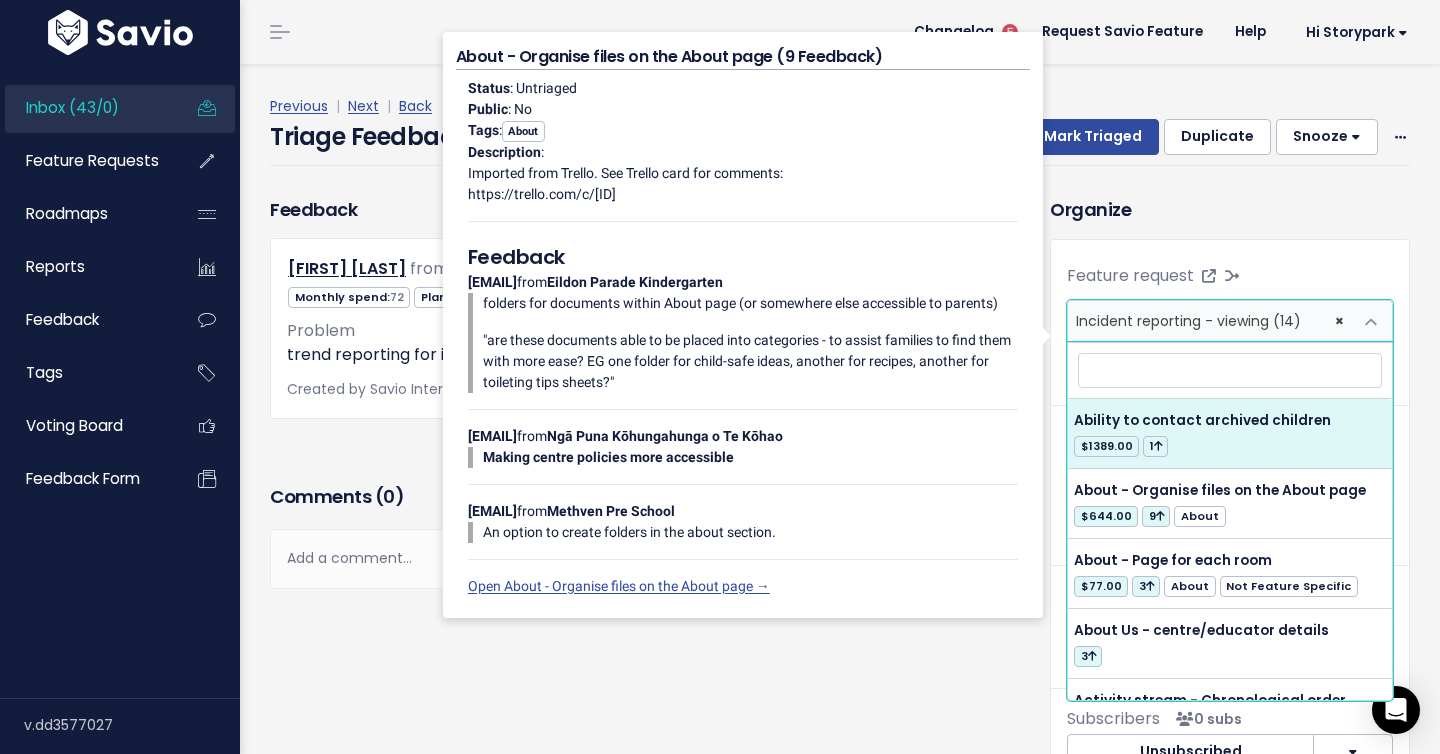 click at bounding box center (1230, 370) 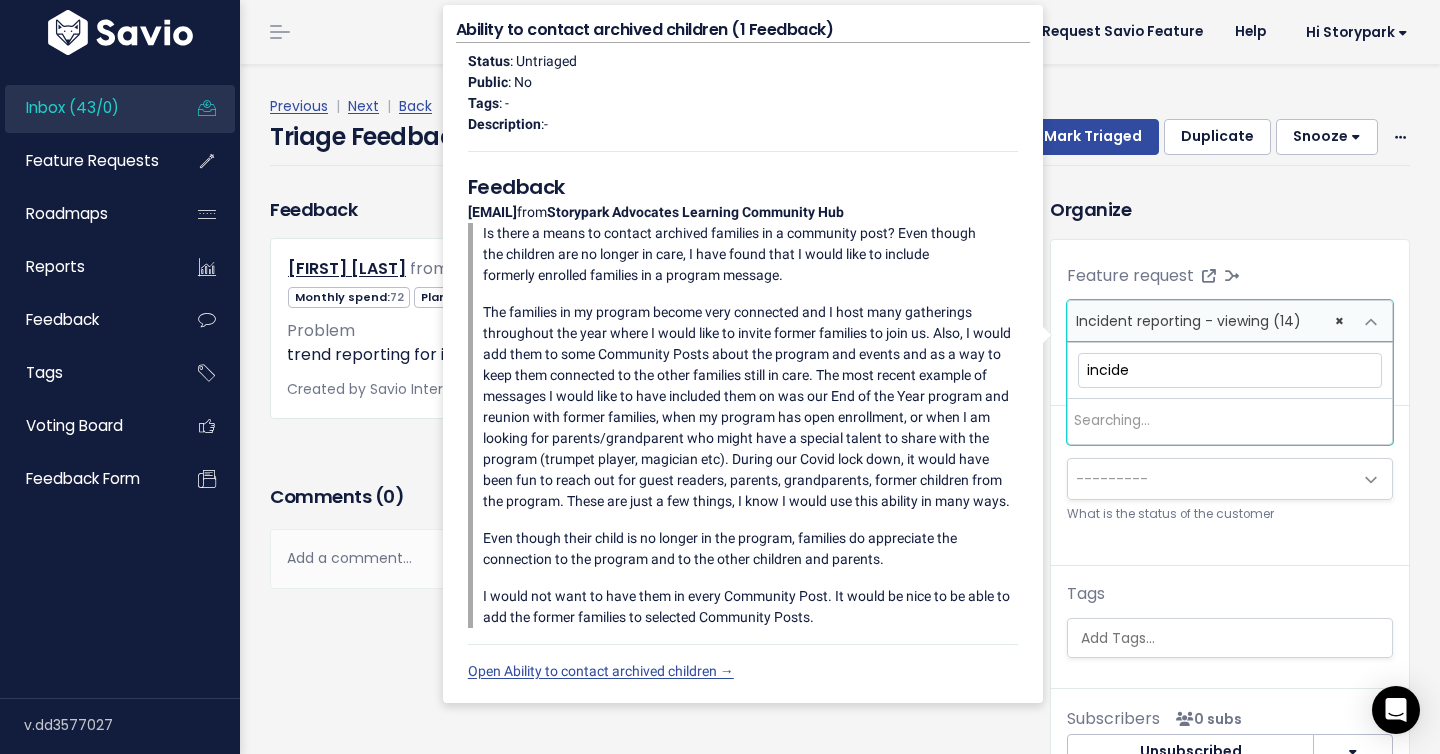 type on "inciden" 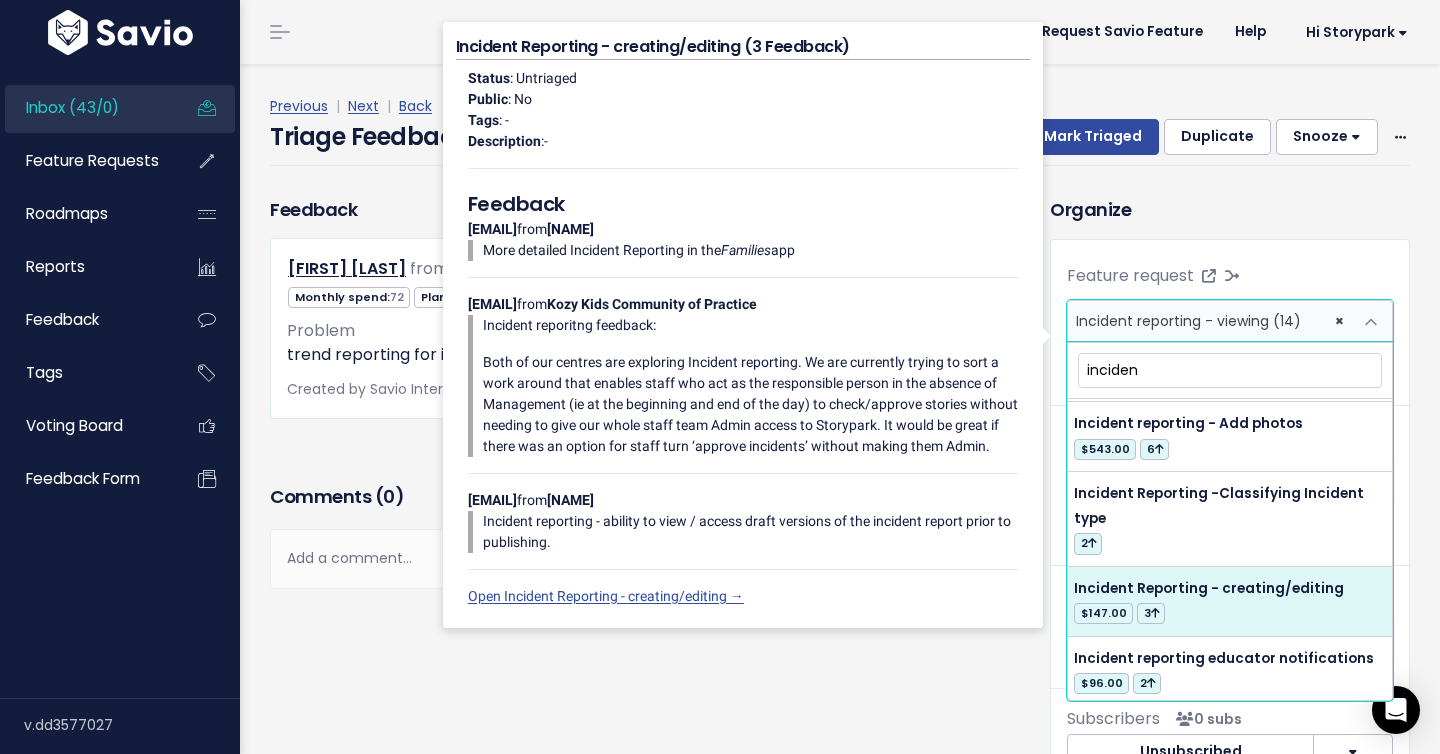 scroll, scrollTop: 417, scrollLeft: 0, axis: vertical 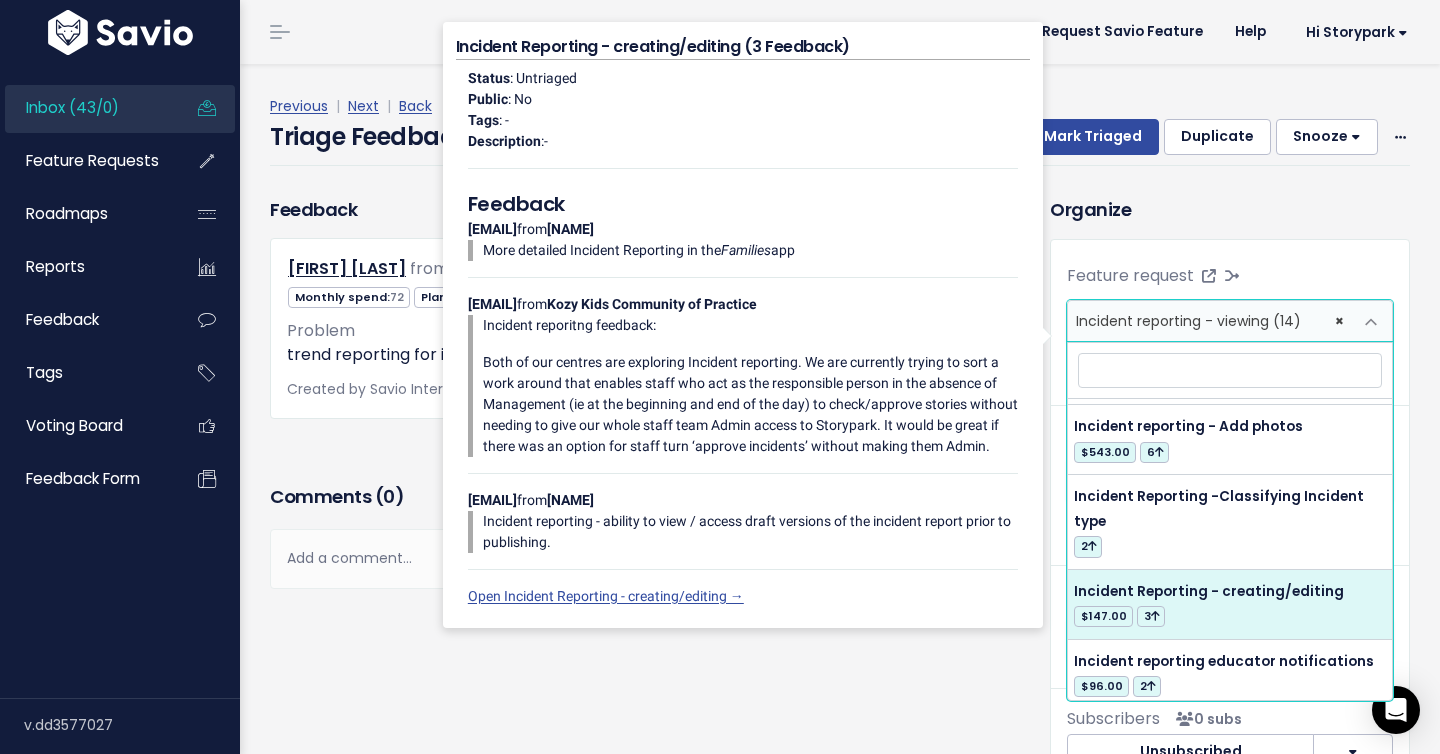 select on "53980" 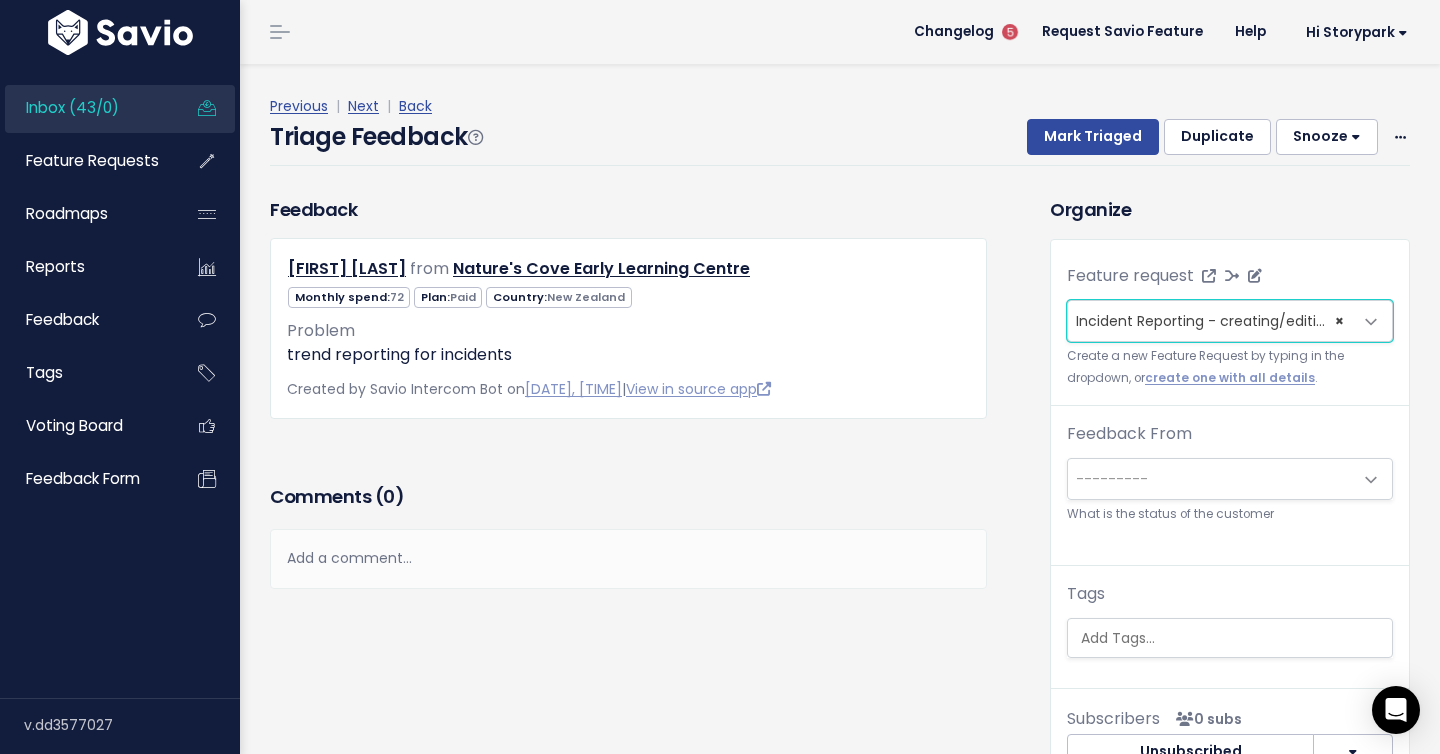 click on "Incident Reporting - creating/editing (3)" at bounding box center (1218, 321) 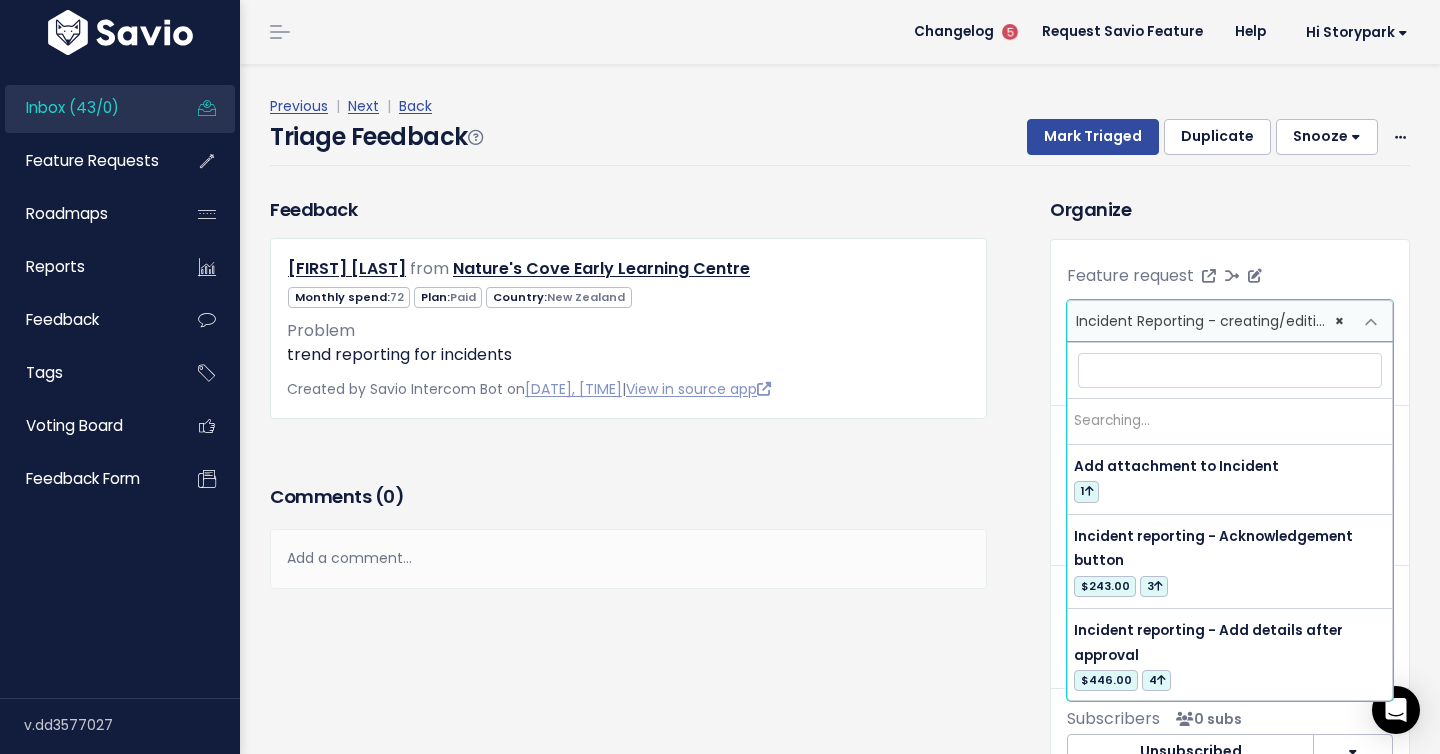 scroll, scrollTop: 0, scrollLeft: 0, axis: both 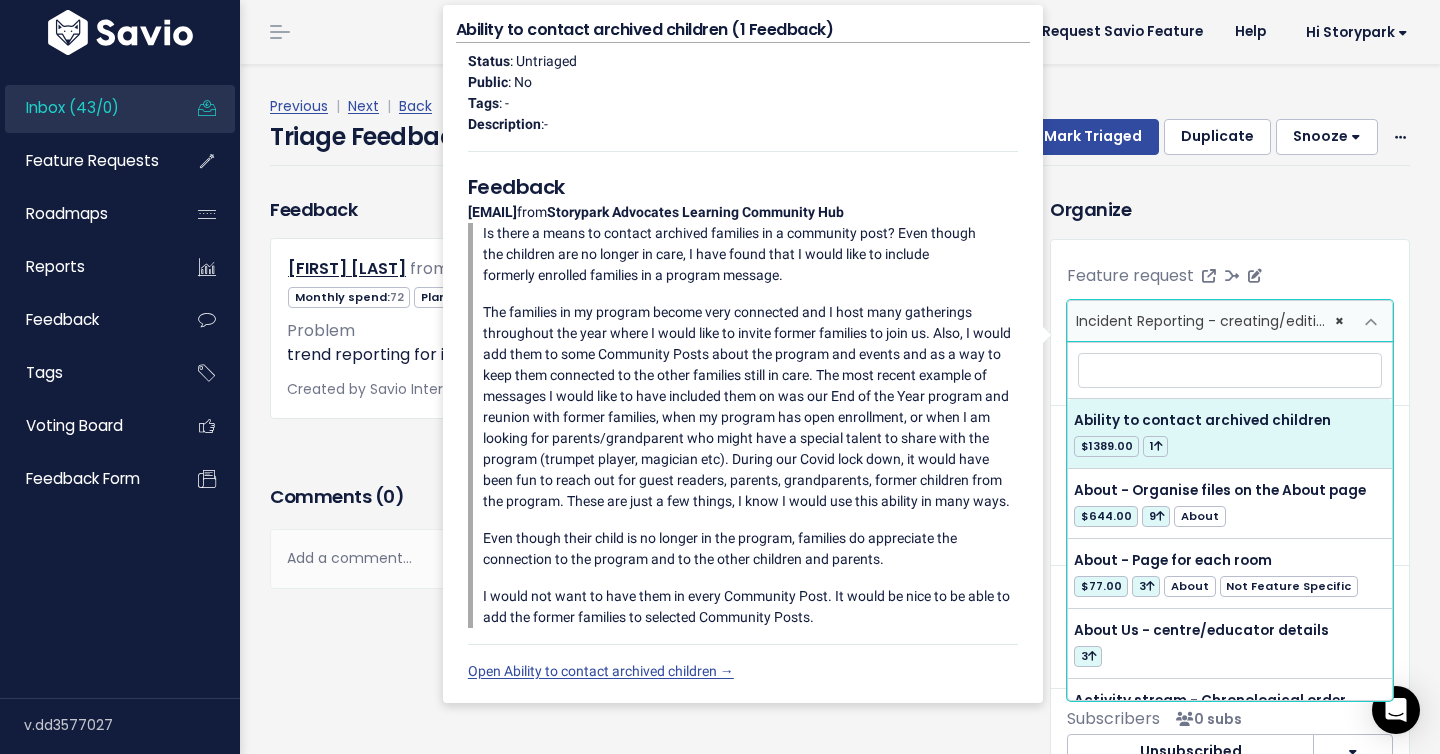 click on "Incident Reporting - creating/editing (3)" at bounding box center [1218, 321] 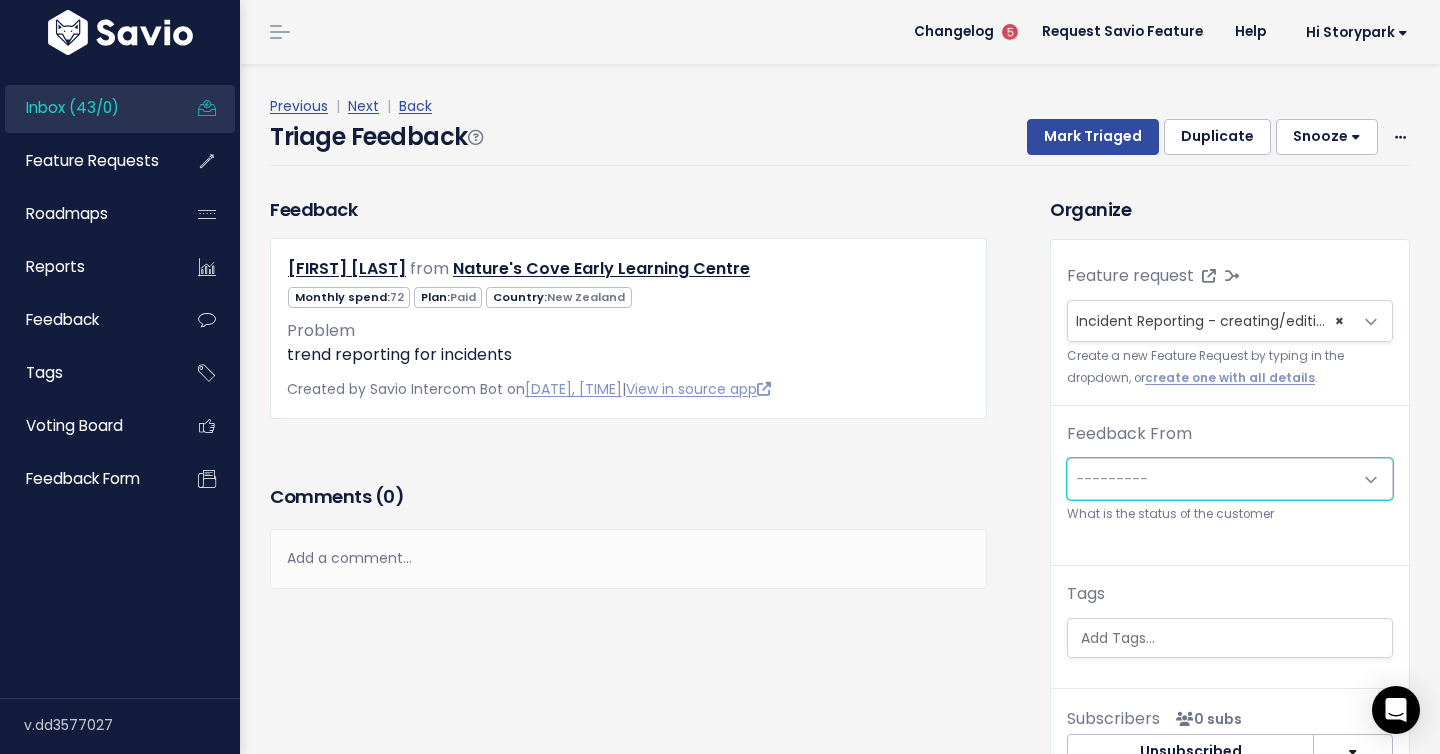 click on "---------" at bounding box center [1210, 479] 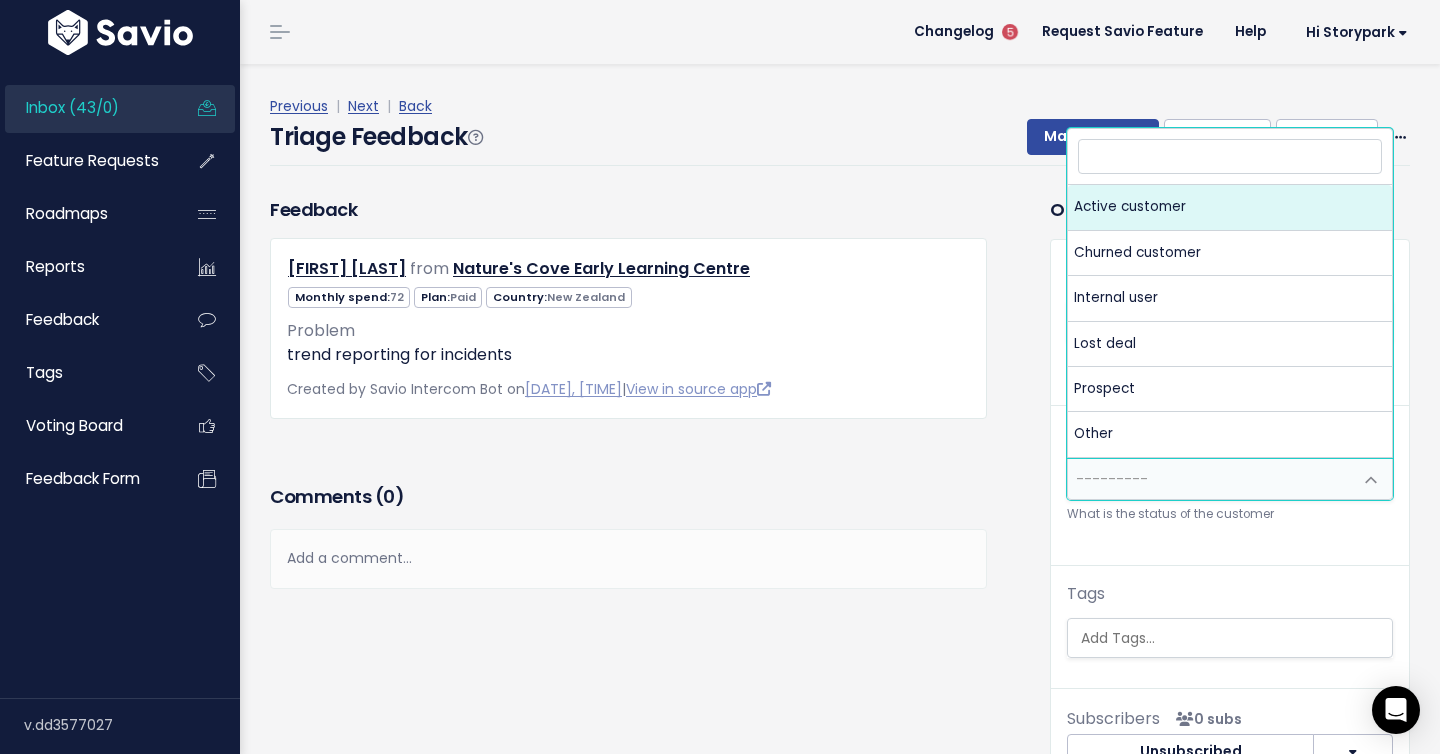 select on "ACTIVE" 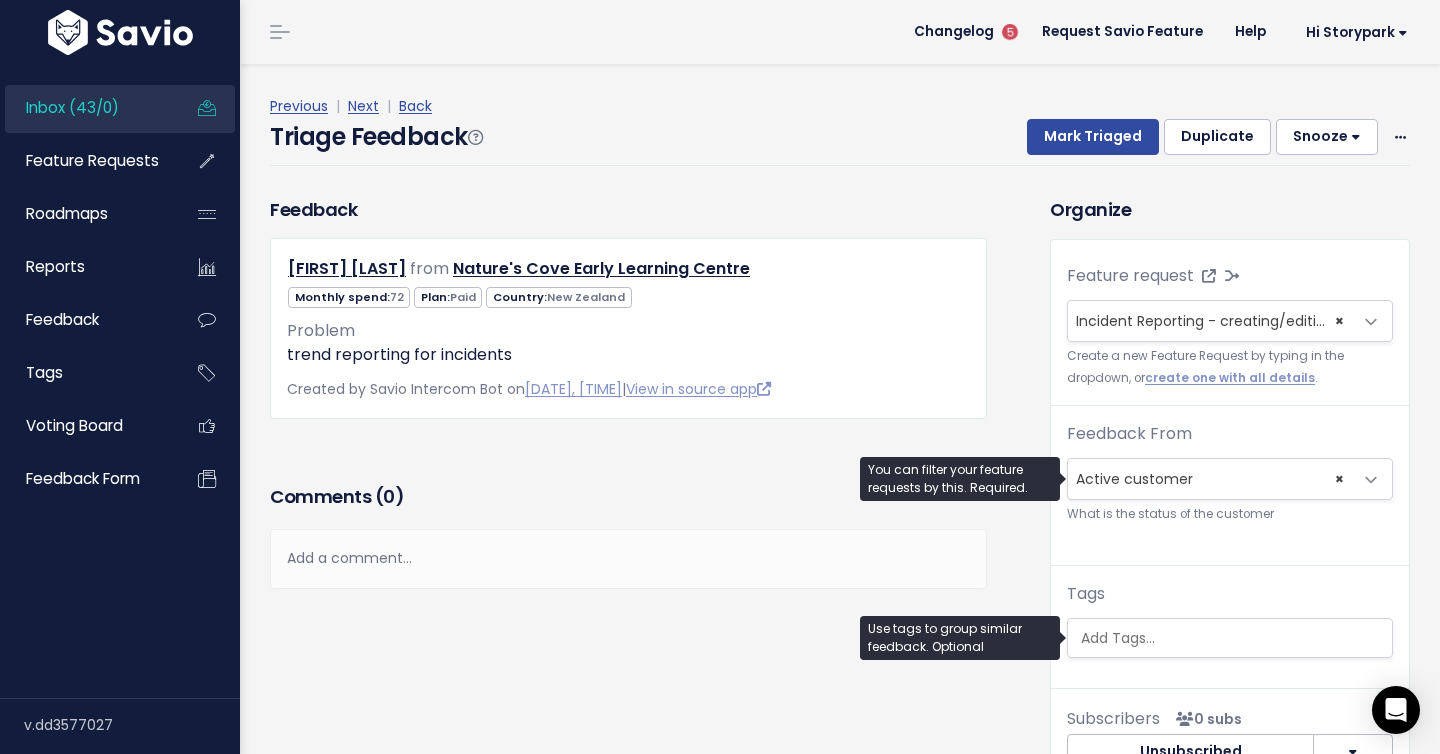 click at bounding box center [1235, 638] 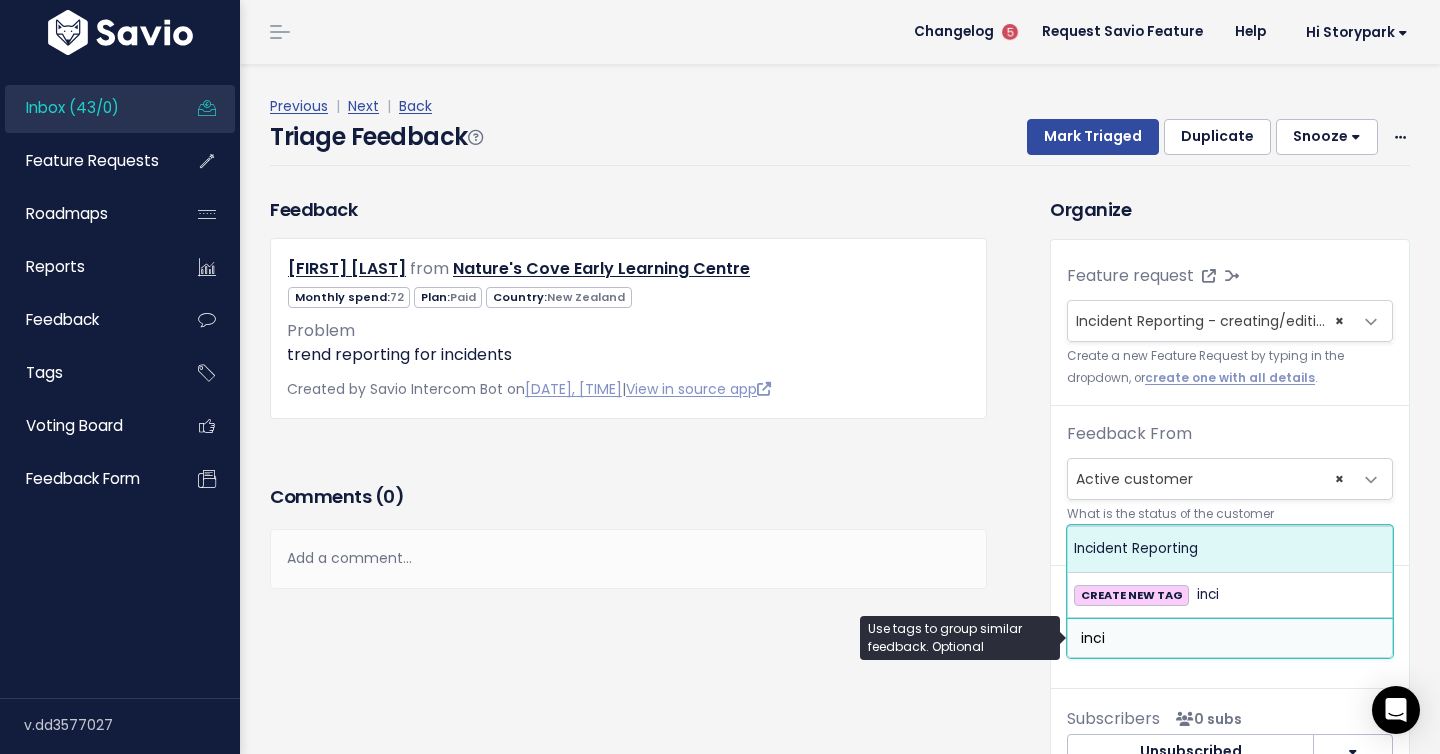 type on "inci" 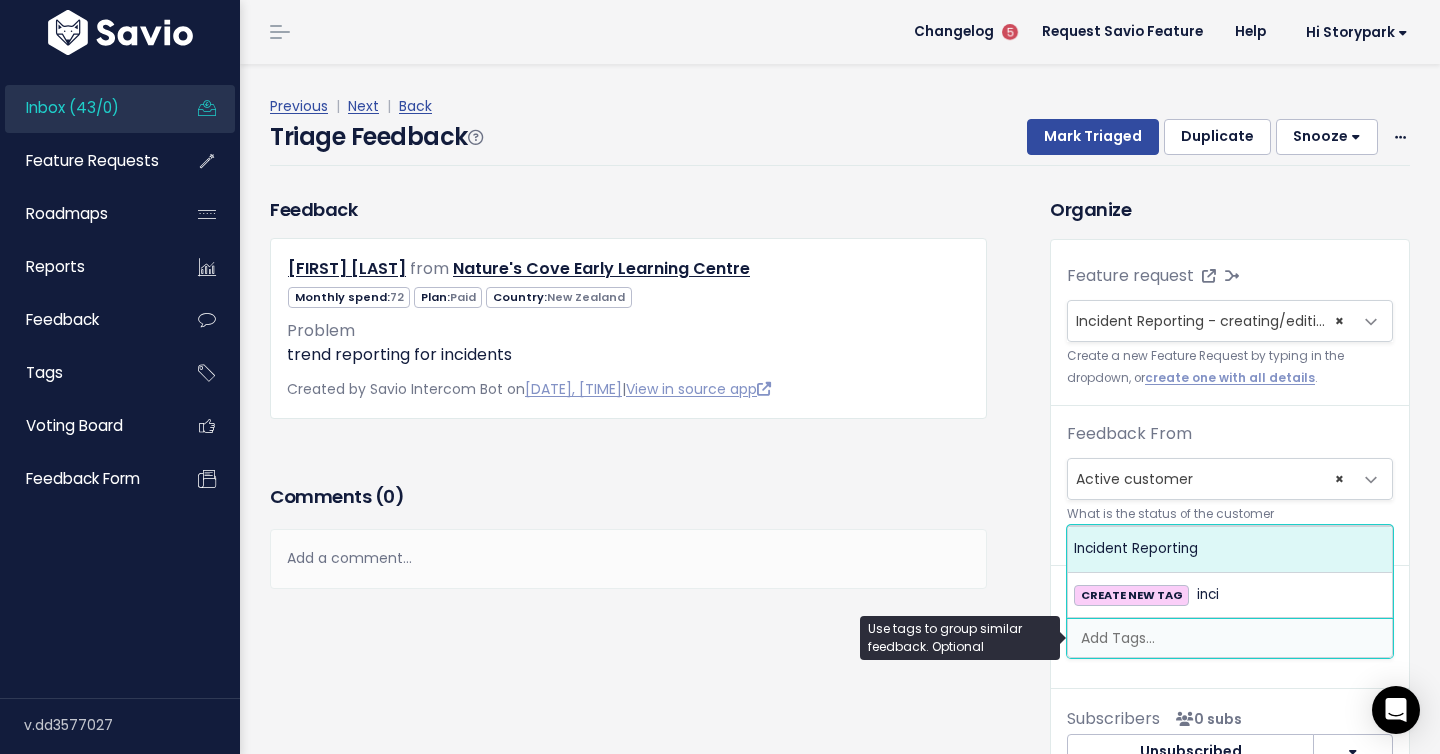 select on "12495" 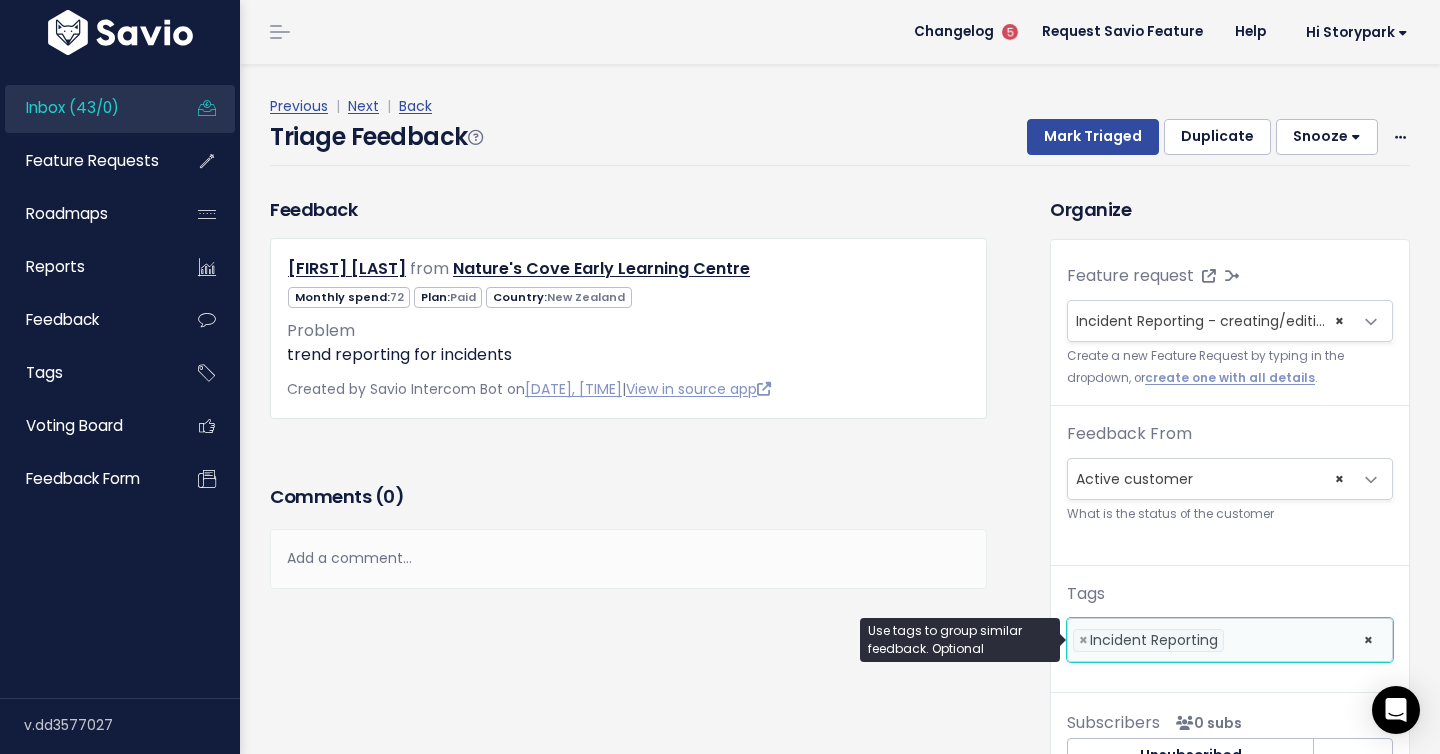 scroll, scrollTop: 66, scrollLeft: 0, axis: vertical 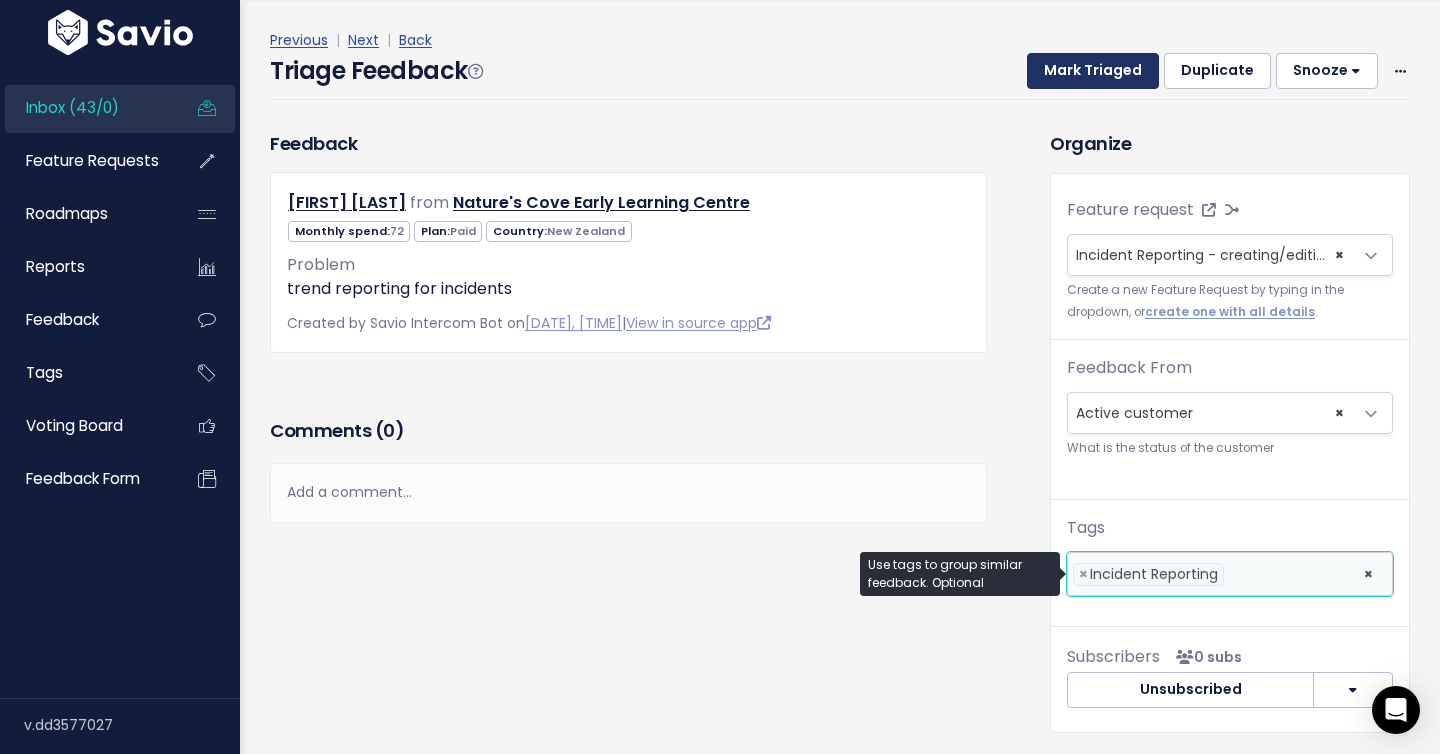 click on "Mark Triaged" at bounding box center (1093, 71) 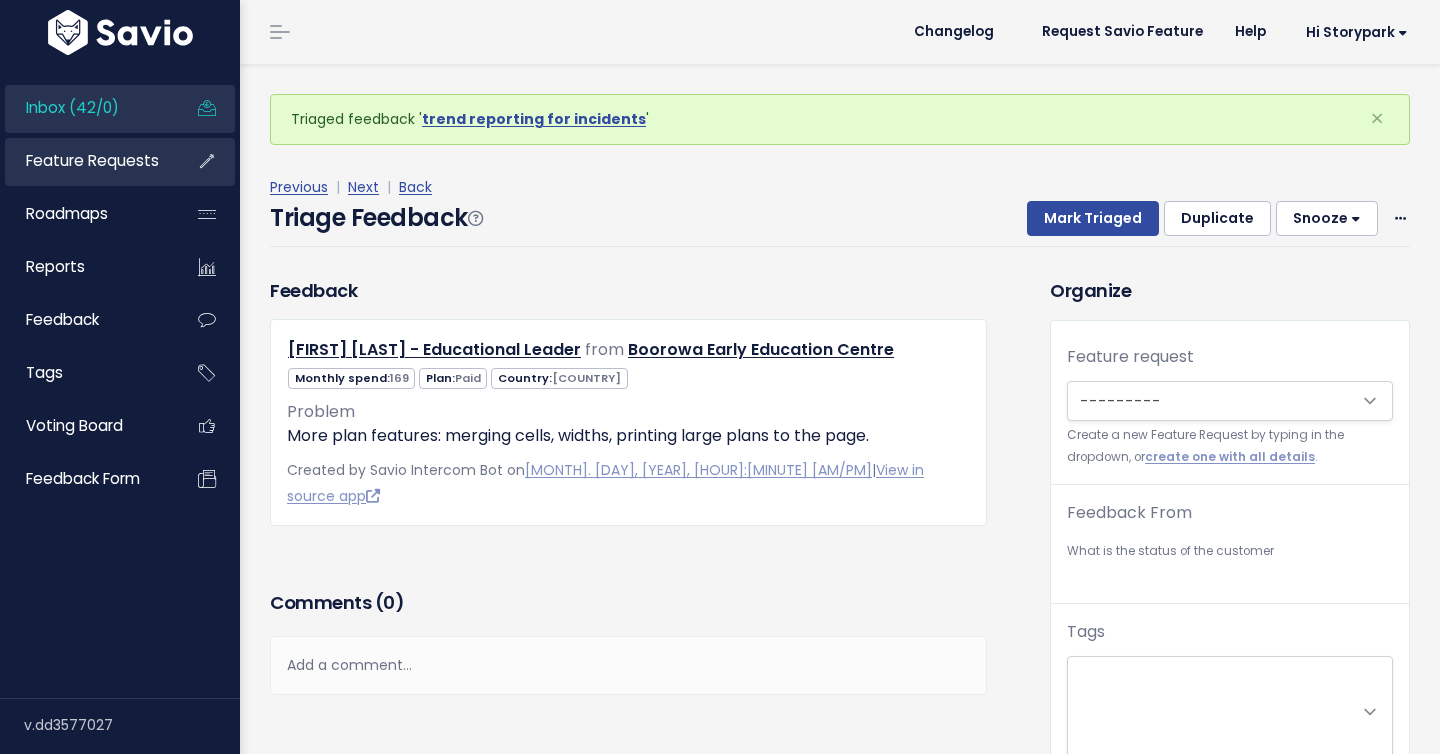 scroll, scrollTop: 0, scrollLeft: 0, axis: both 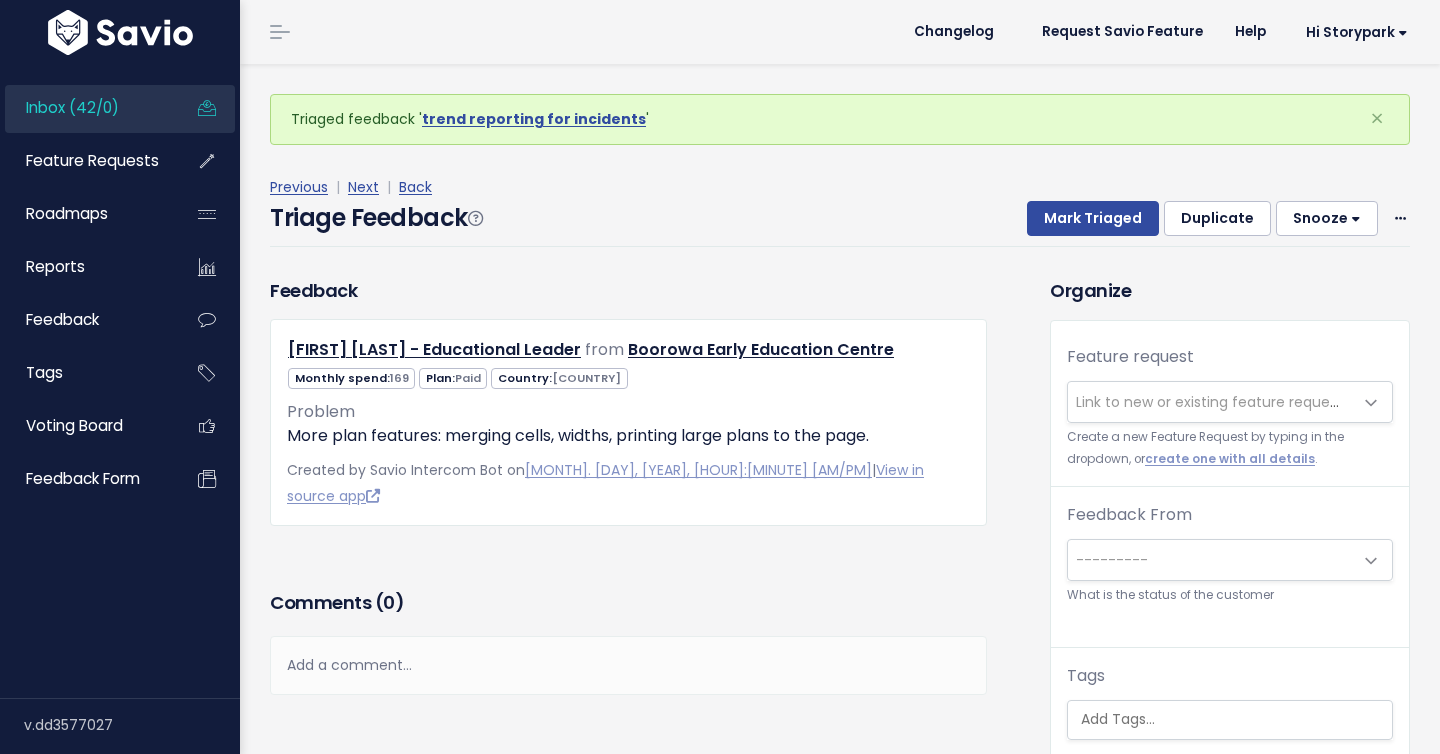 click on "Inbox (42/0)" at bounding box center (85, 108) 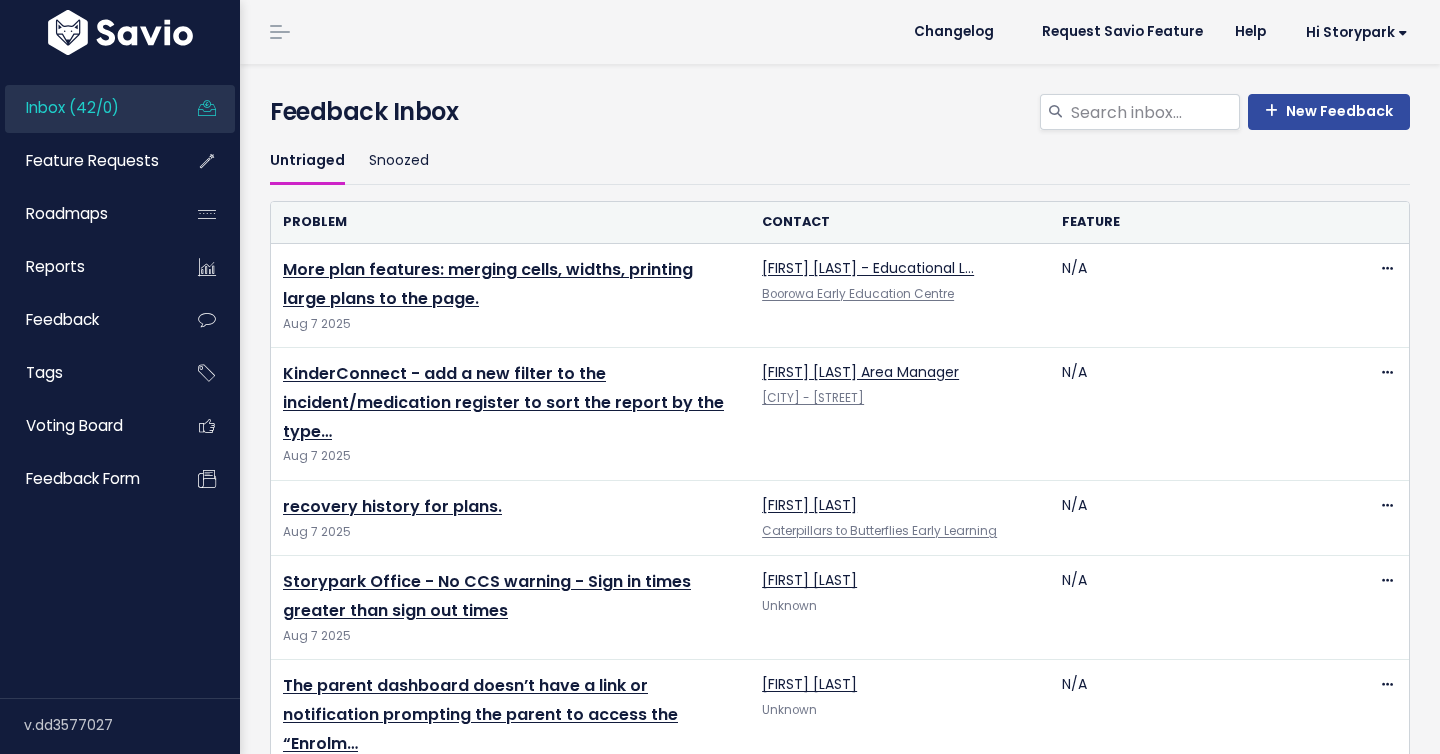 scroll, scrollTop: 0, scrollLeft: 0, axis: both 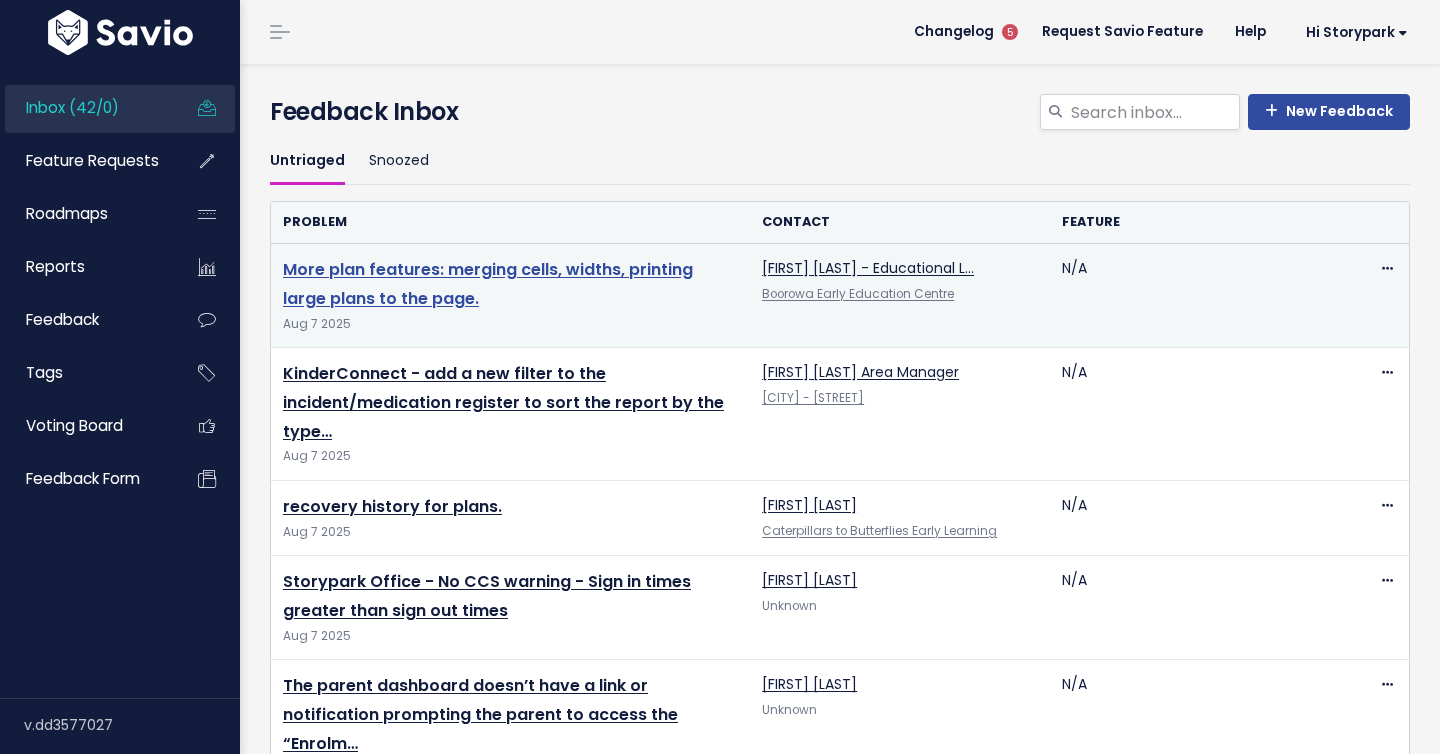 click on "More plan features: merging cells, widths, printing large plans to the page." at bounding box center (488, 284) 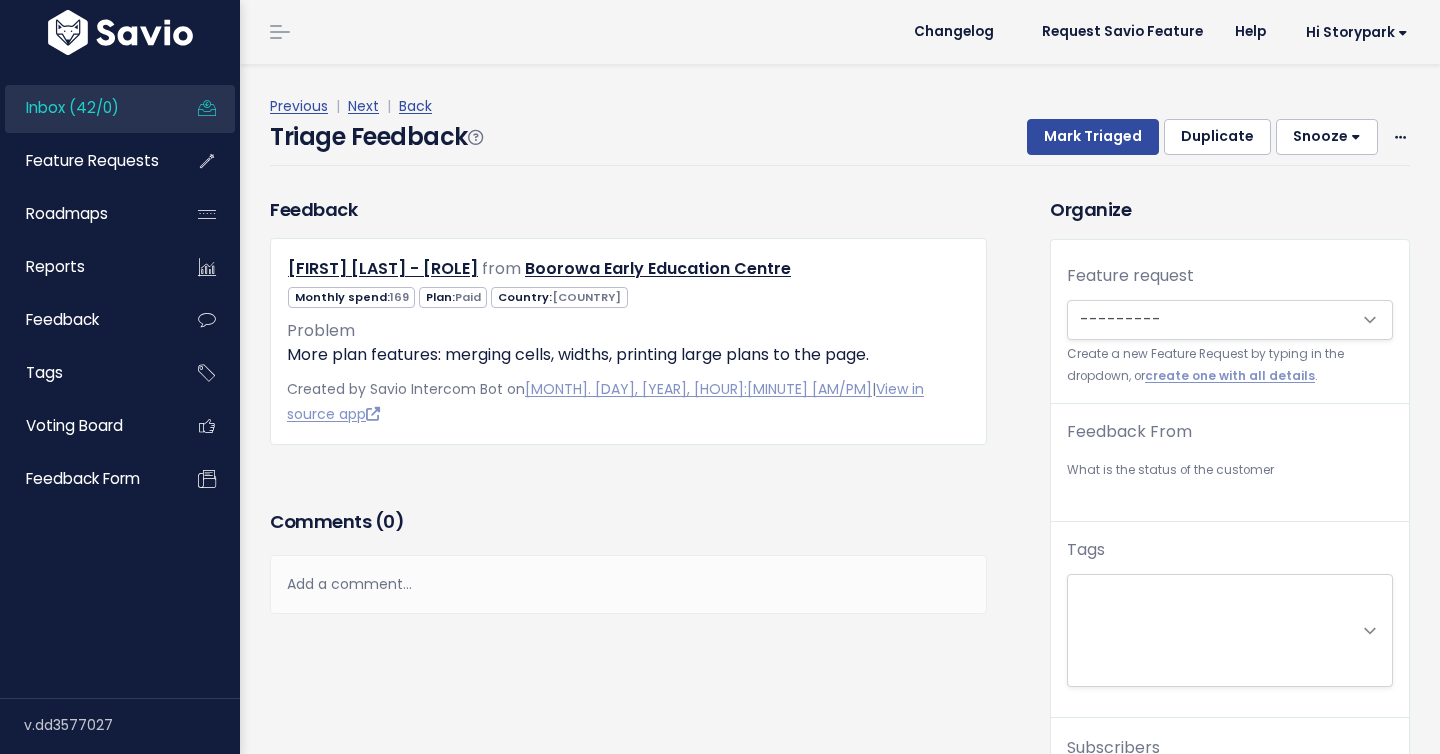 scroll, scrollTop: 0, scrollLeft: 0, axis: both 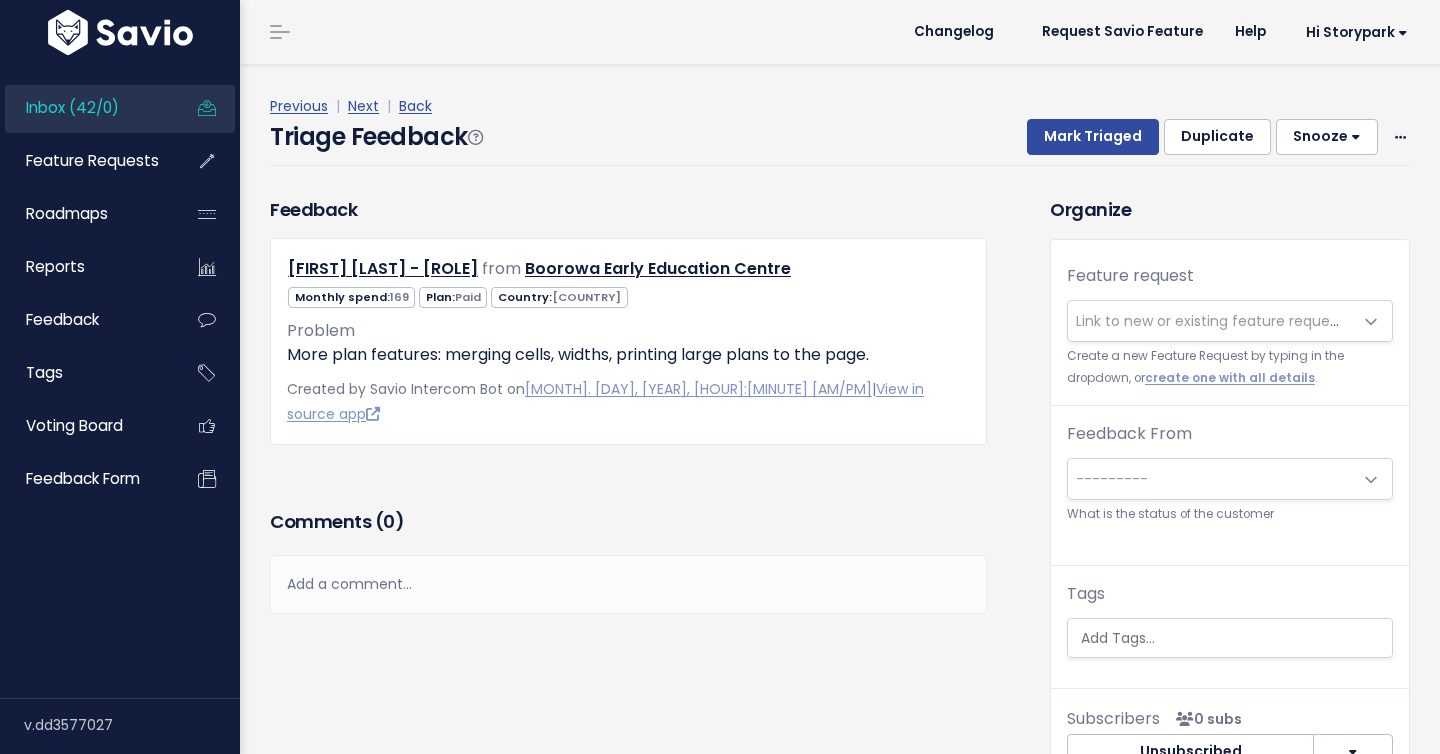 click on "Link to new or existing feature request..." at bounding box center (1210, 321) 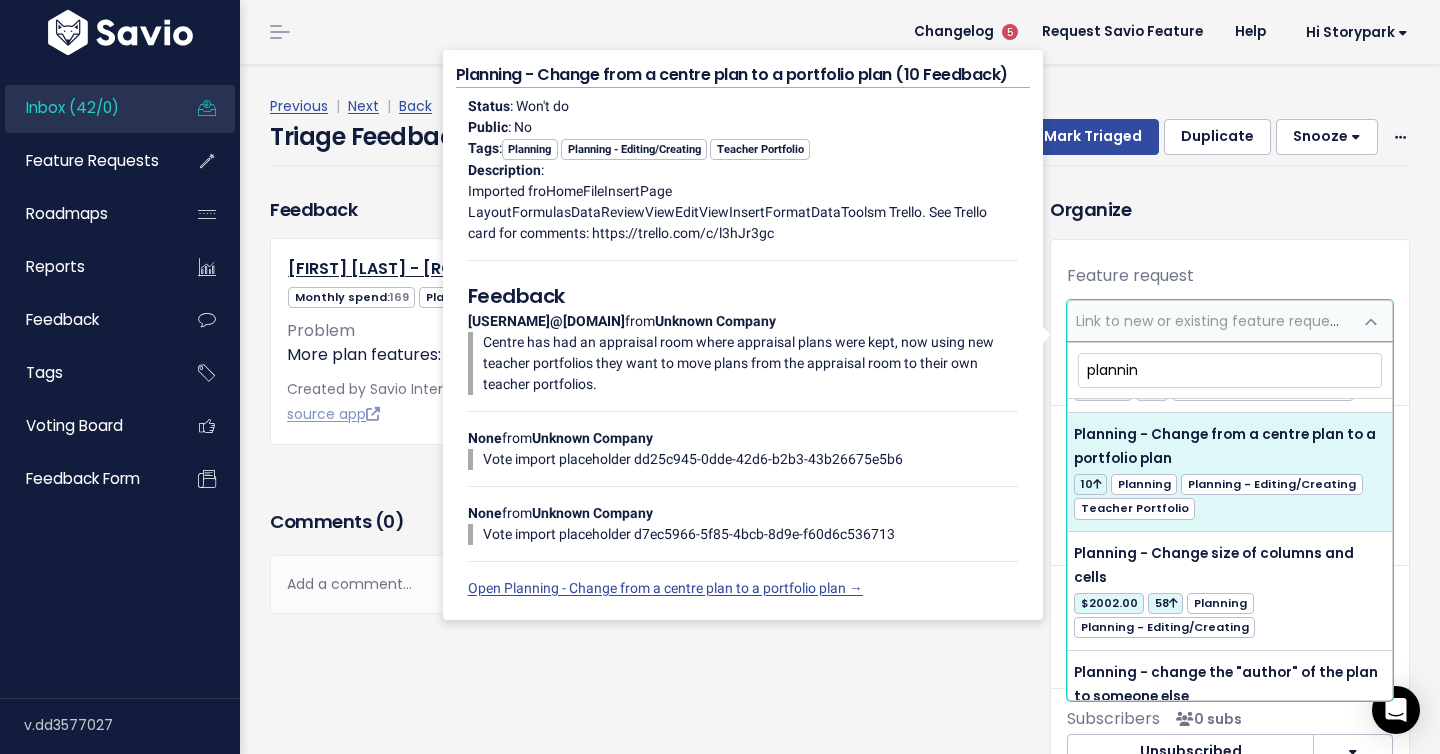 scroll, scrollTop: 2526, scrollLeft: 0, axis: vertical 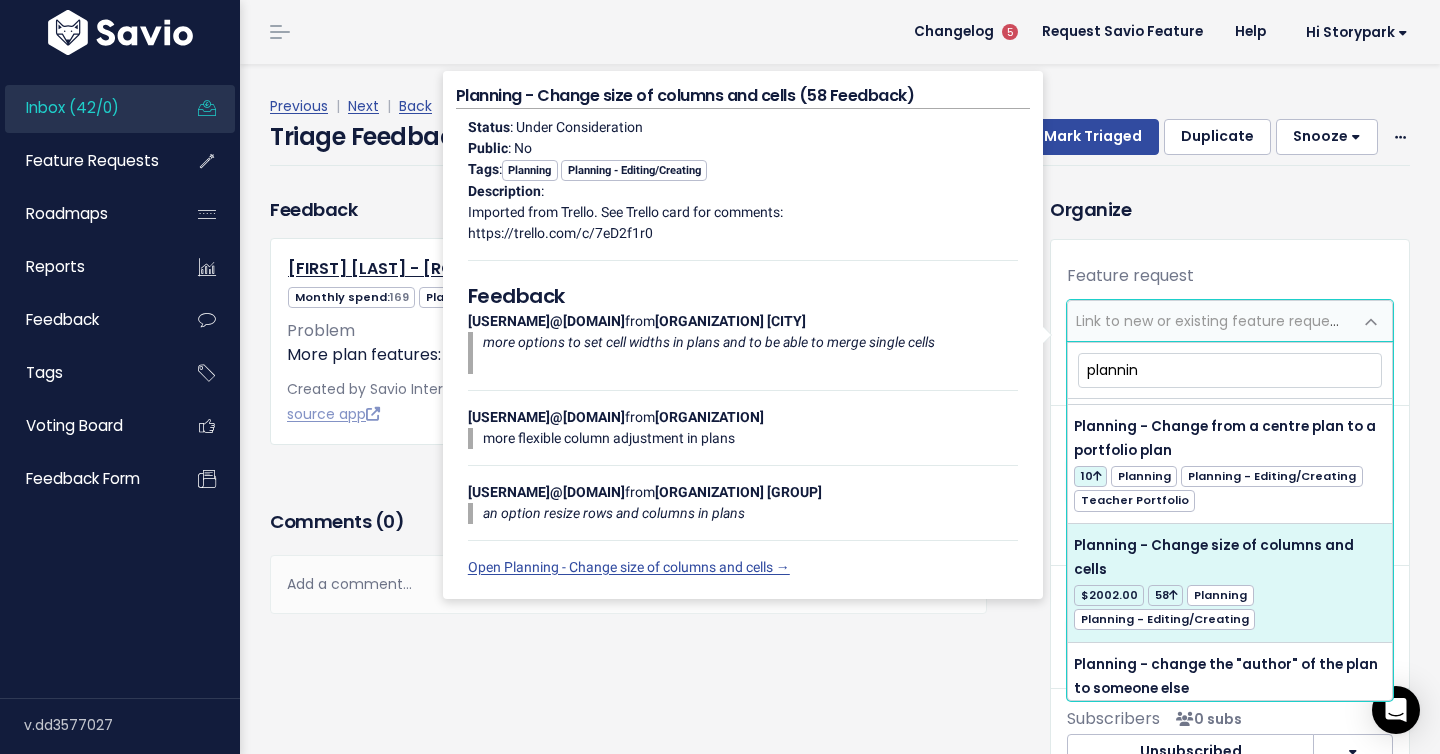 type on "plannin" 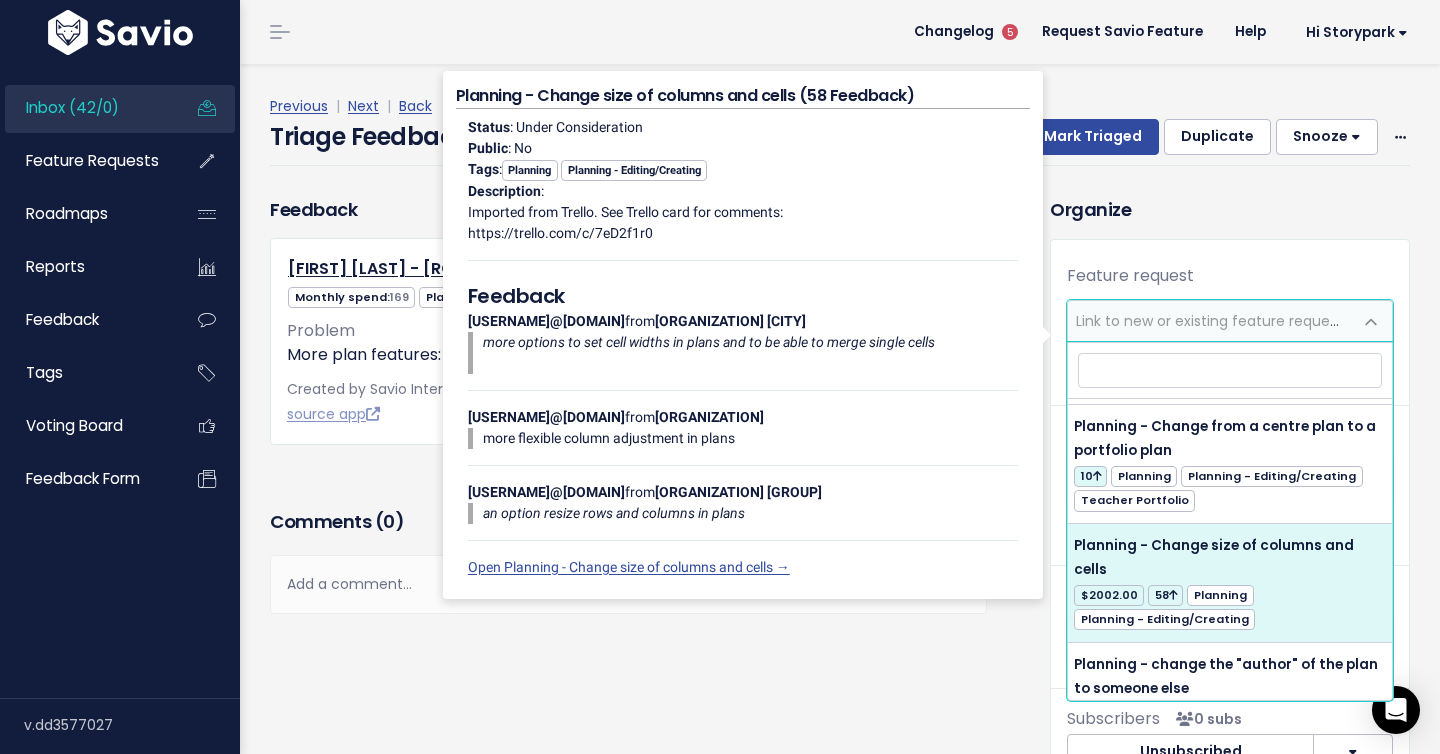 select on "3085" 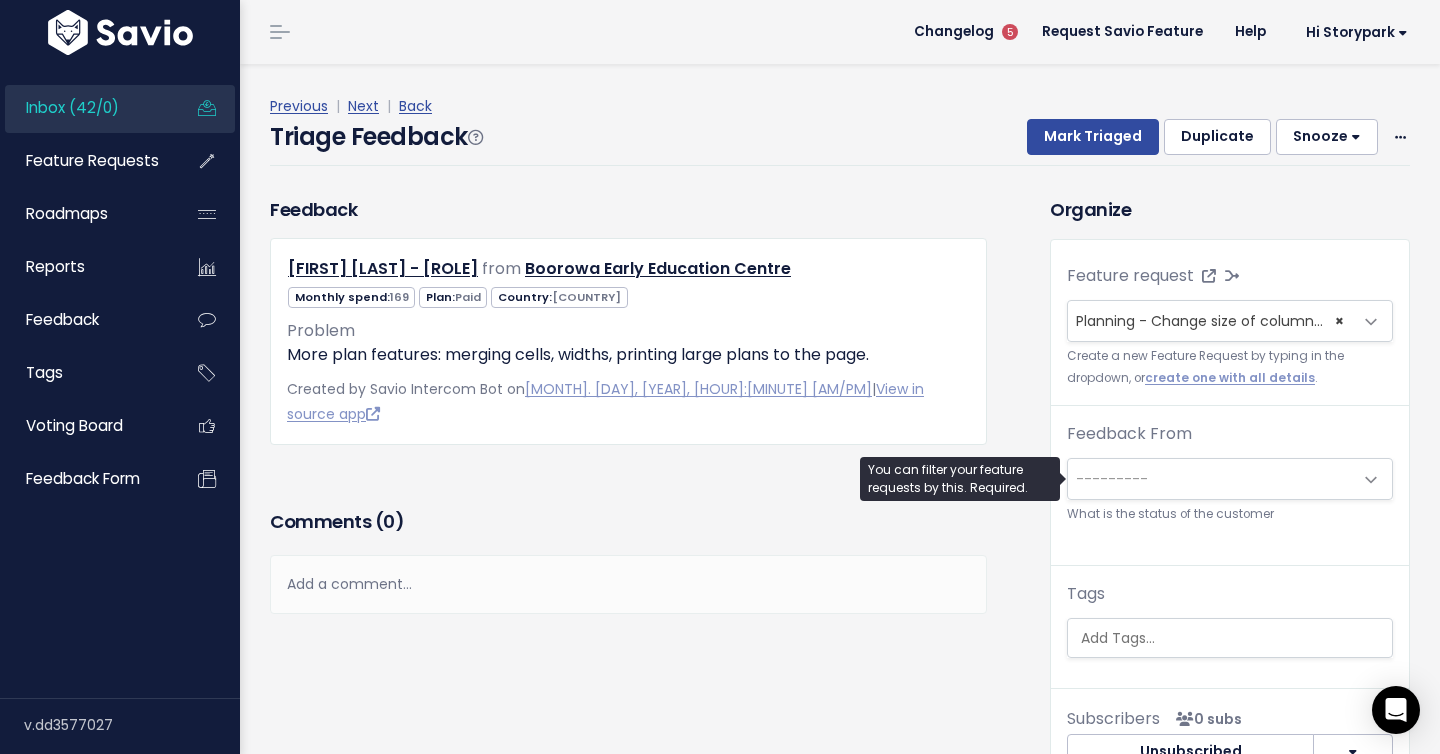 click on "---------" at bounding box center [1210, 479] 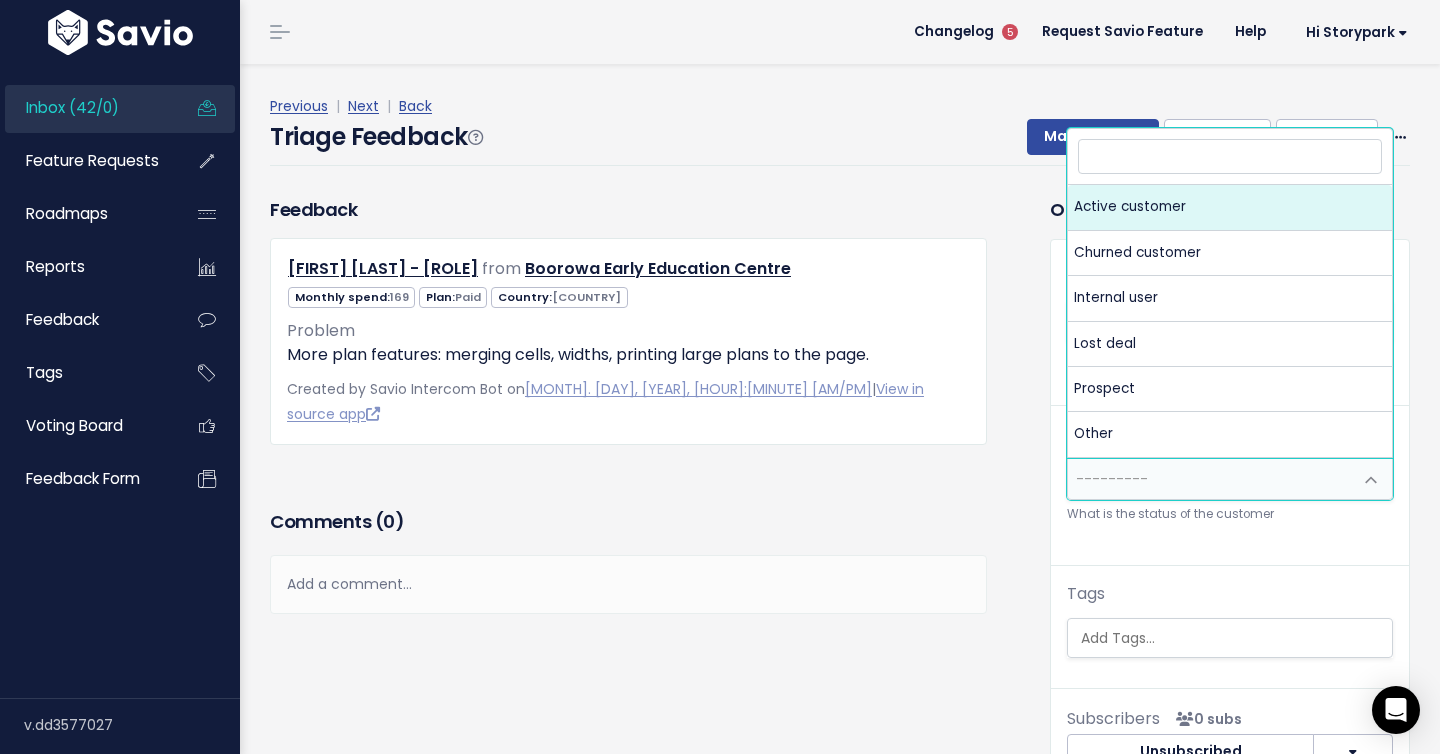 select on "ACTIVE" 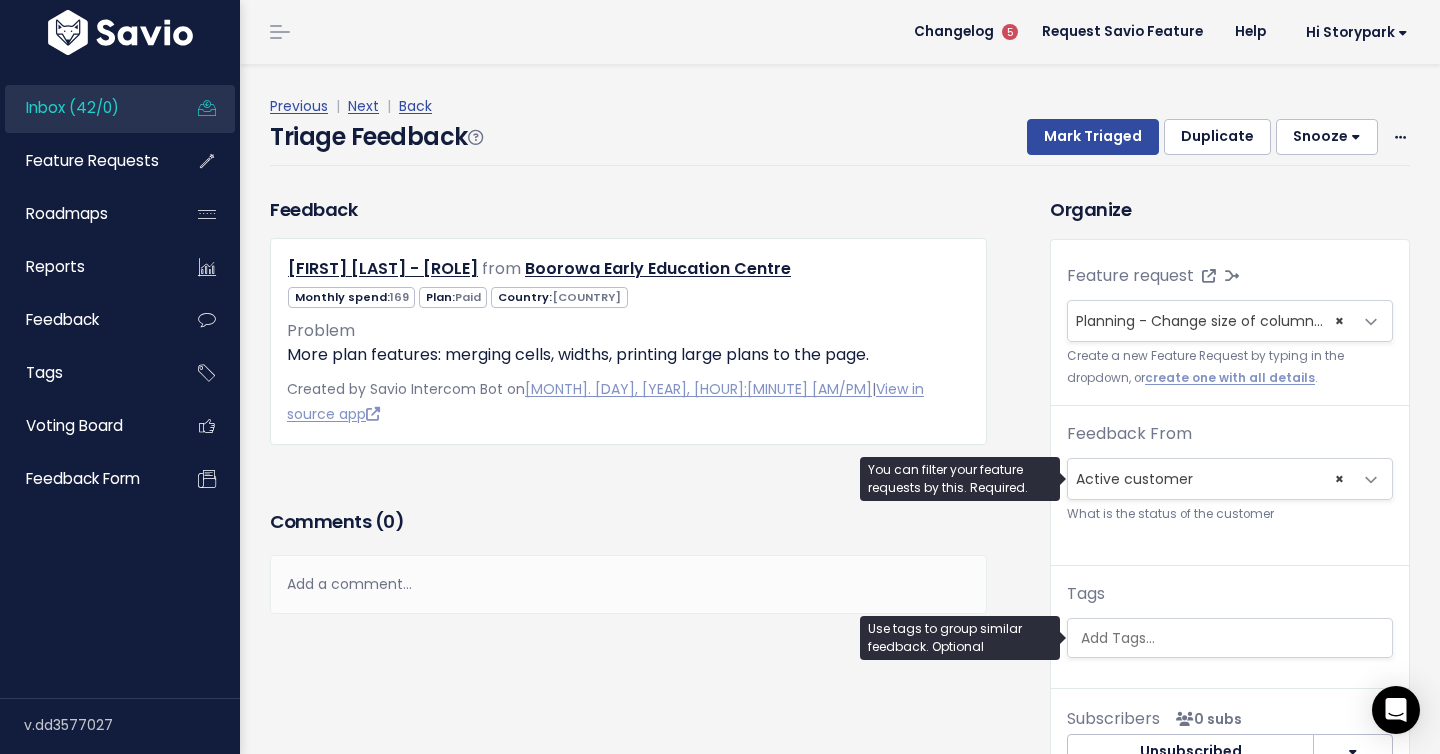 click at bounding box center (1235, 638) 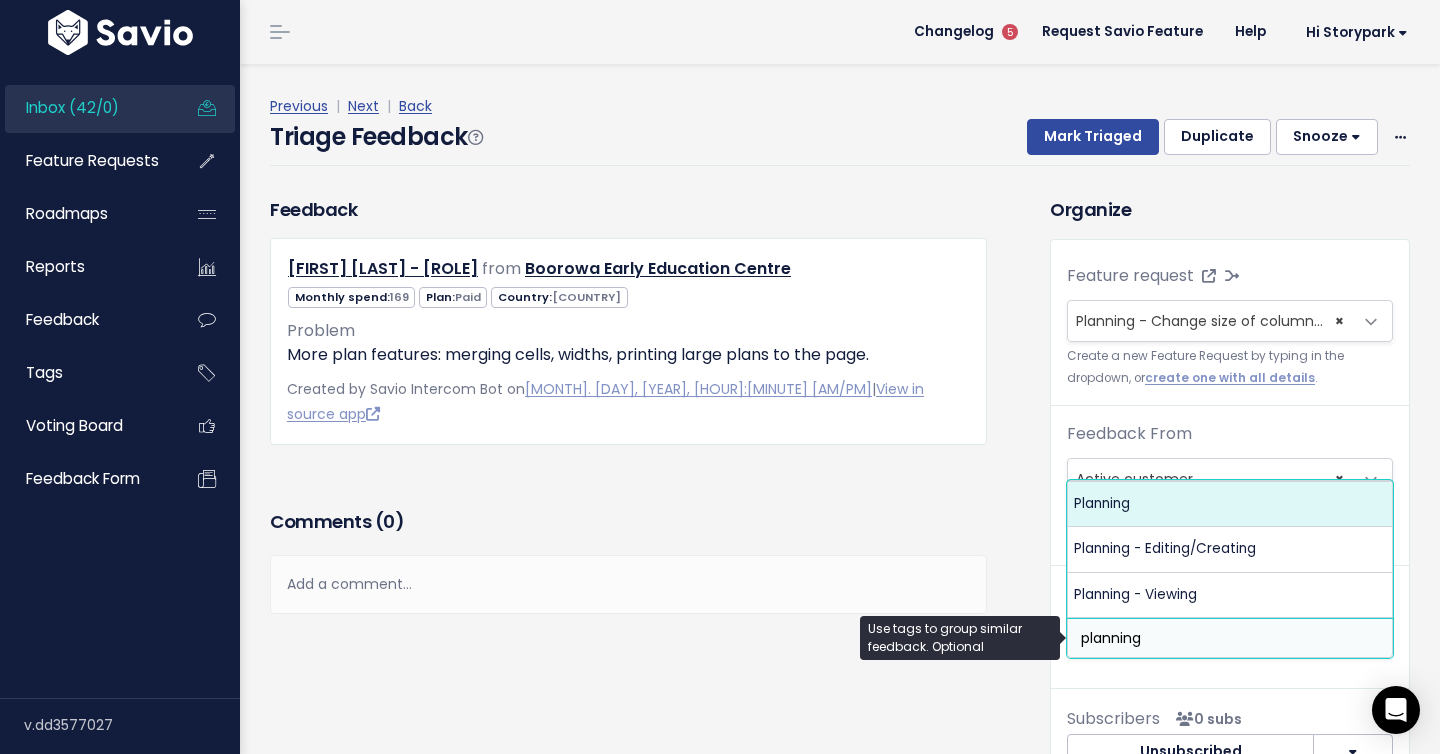 type on "planning" 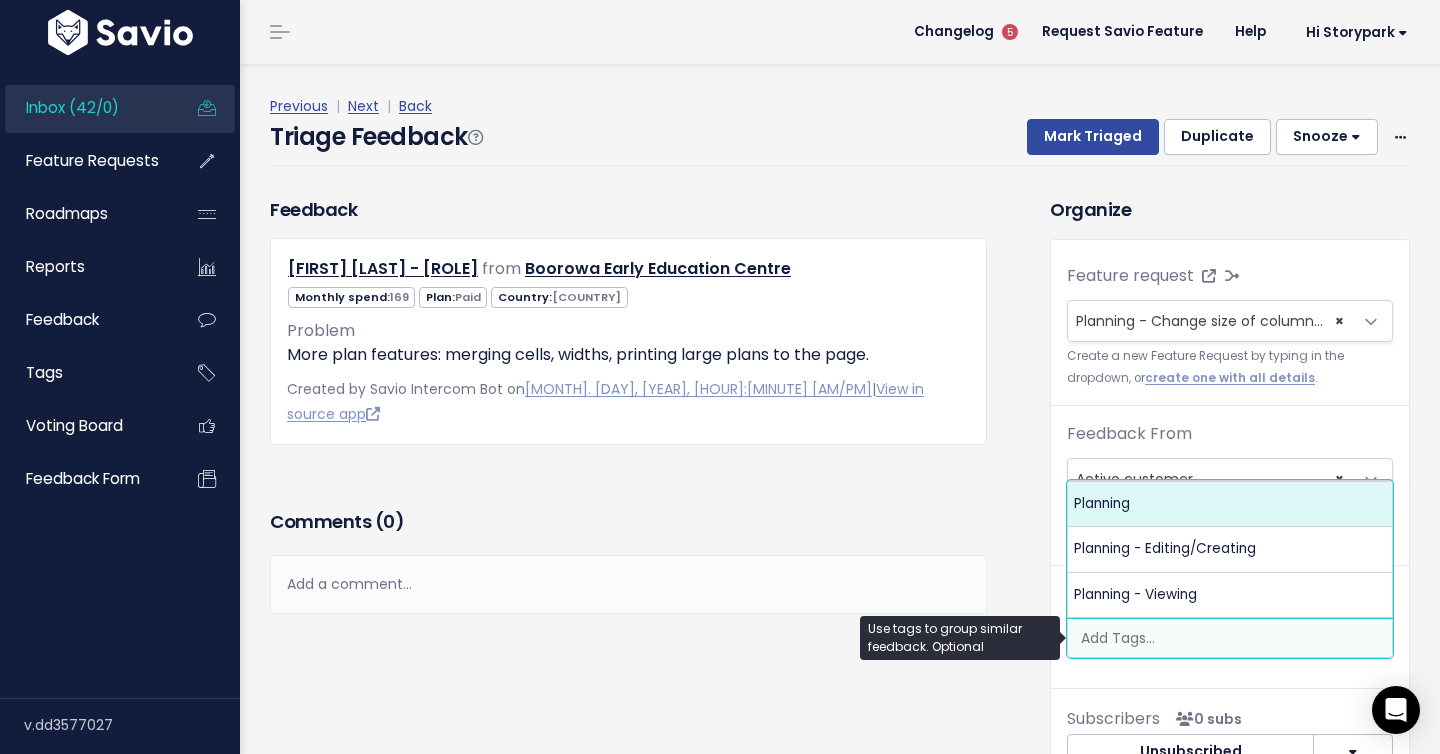 select on "576" 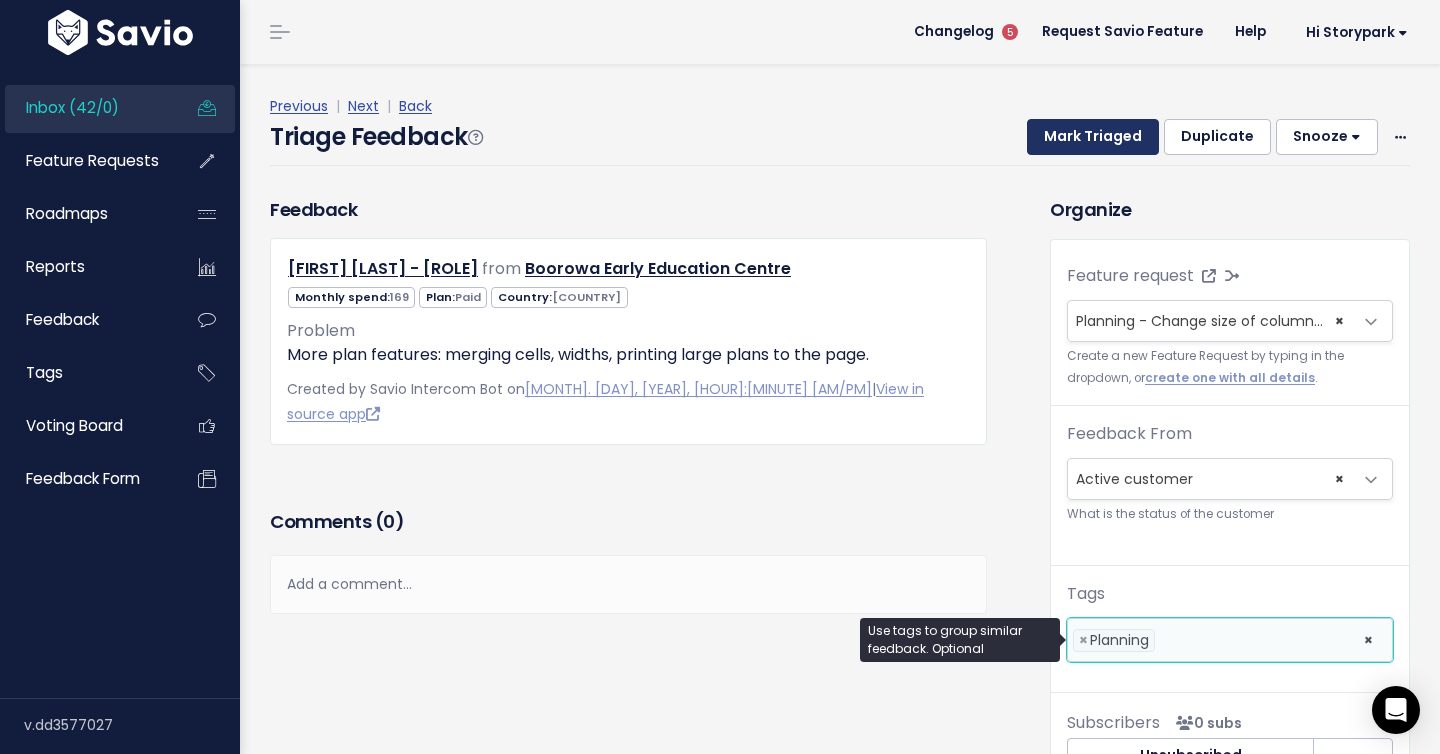 click on "Mark Triaged" at bounding box center (1093, 137) 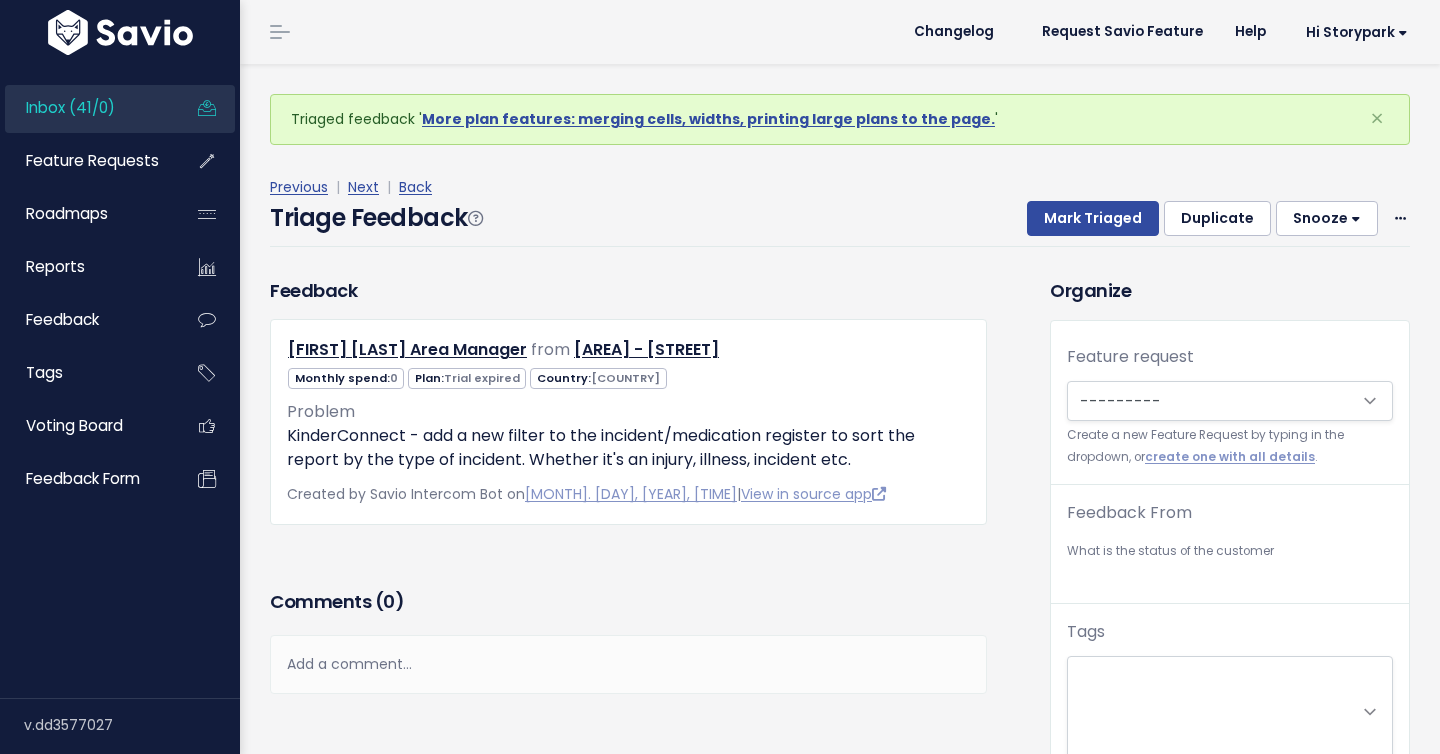 scroll, scrollTop: 0, scrollLeft: 0, axis: both 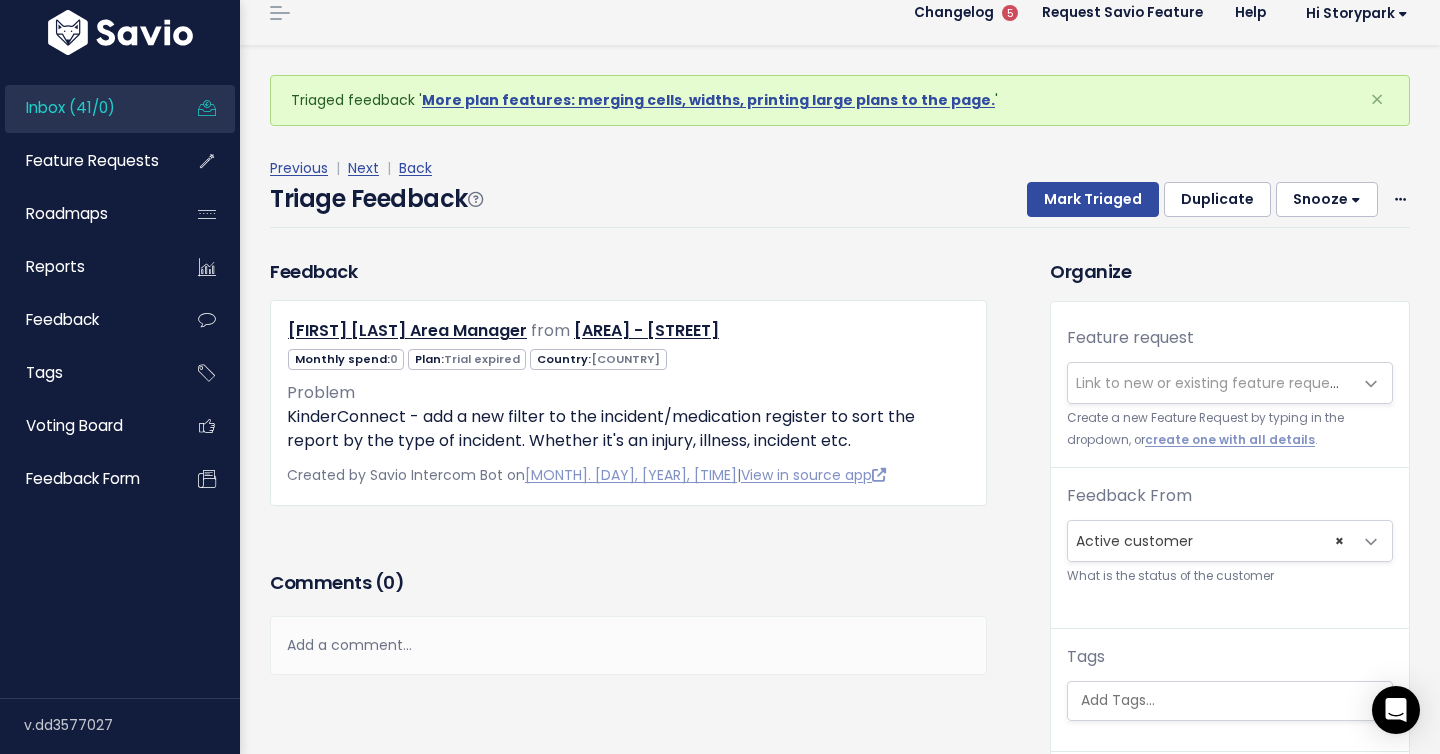 click on "Inbox (41/0)" at bounding box center (70, 107) 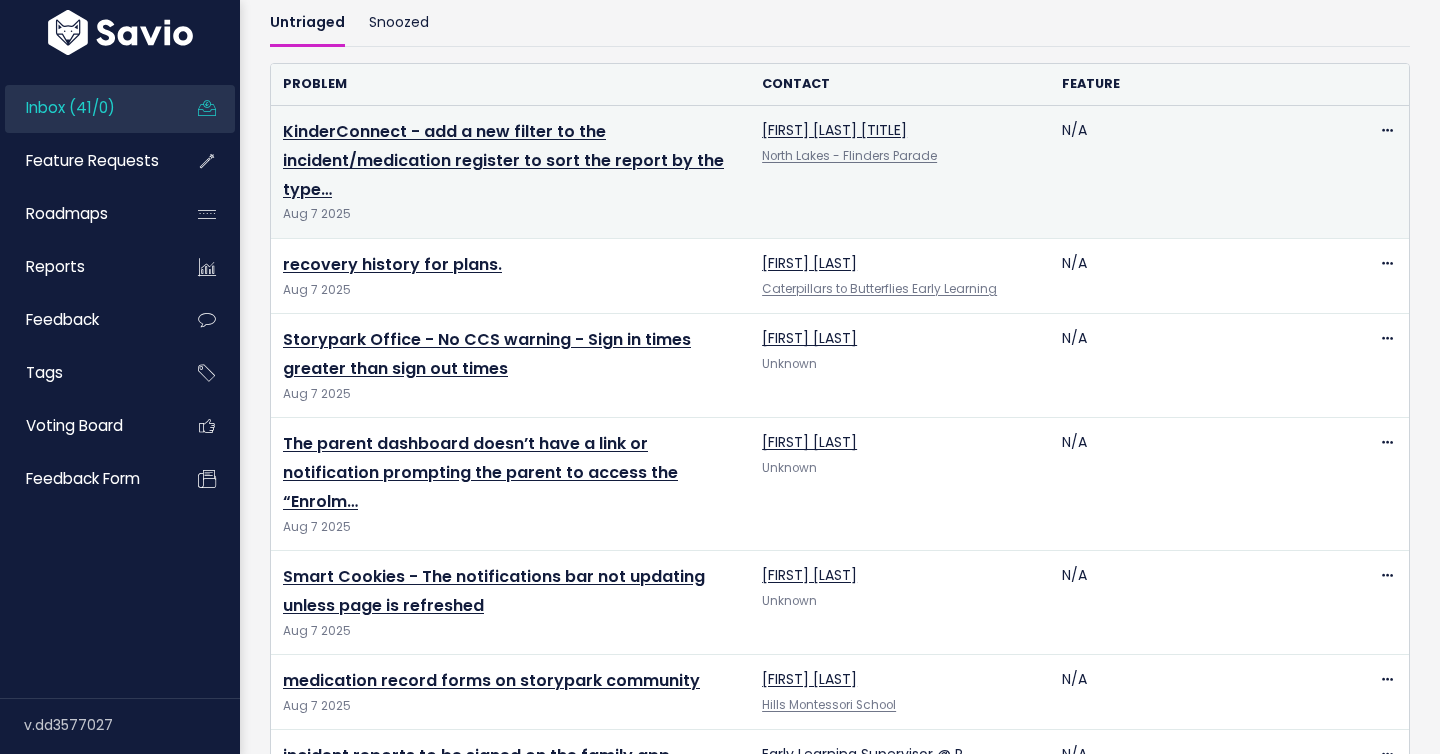 scroll, scrollTop: 150, scrollLeft: 0, axis: vertical 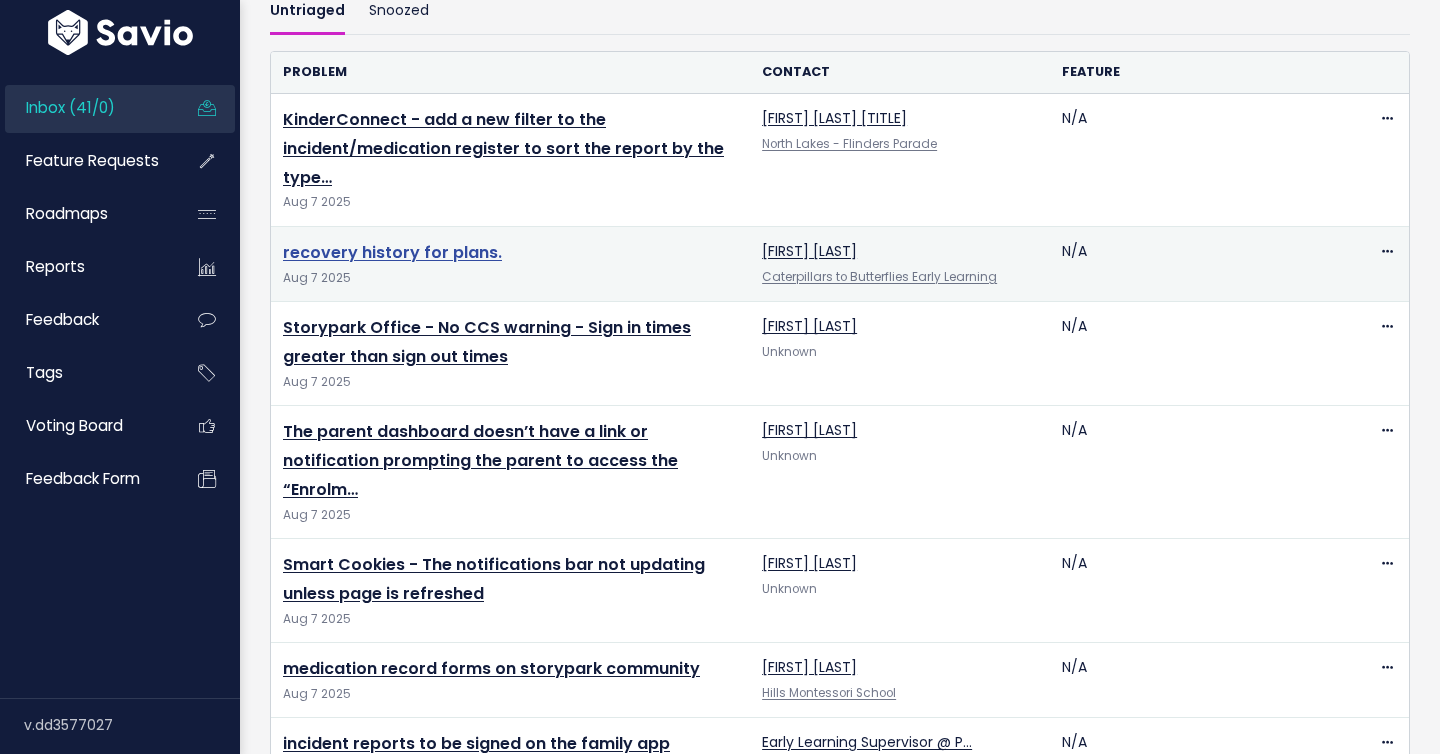 click on "recovery history for plans." at bounding box center [392, 252] 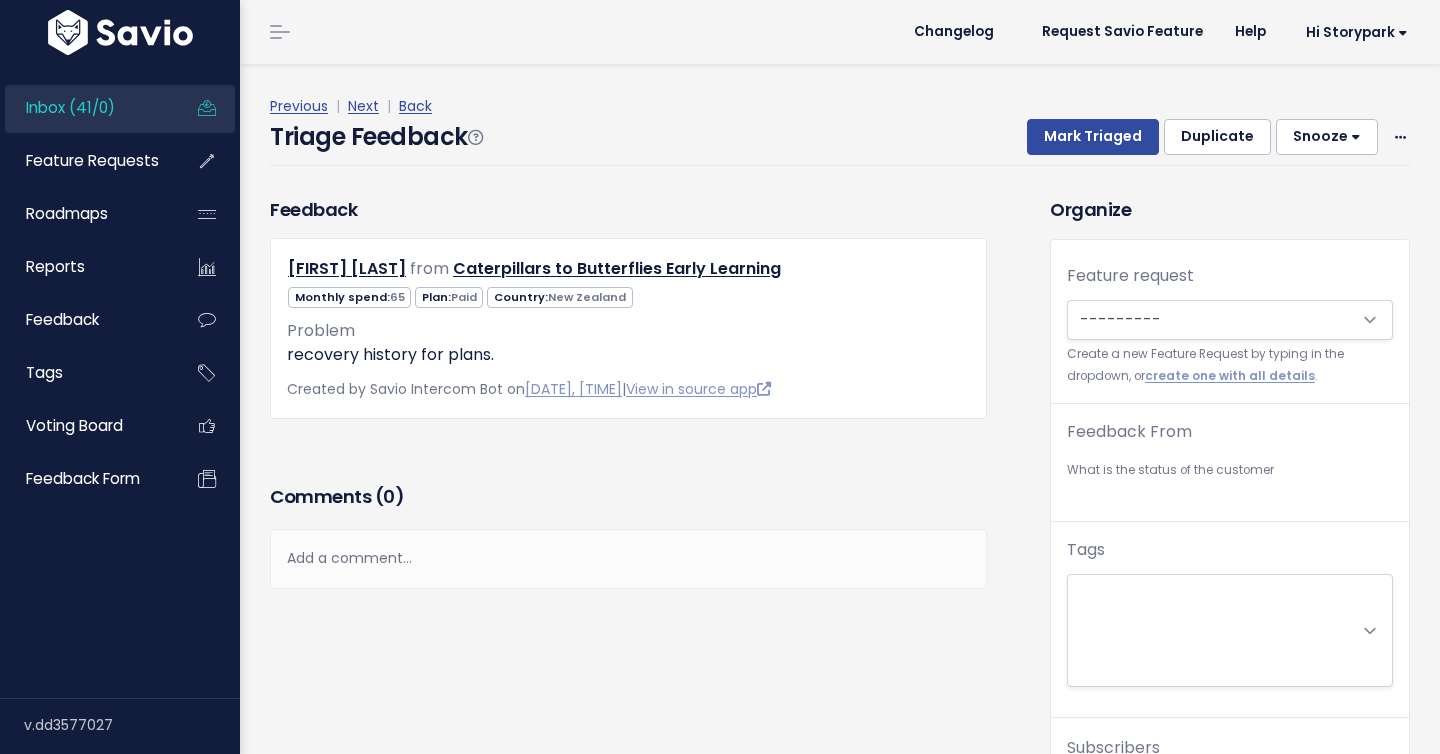 scroll, scrollTop: 0, scrollLeft: 0, axis: both 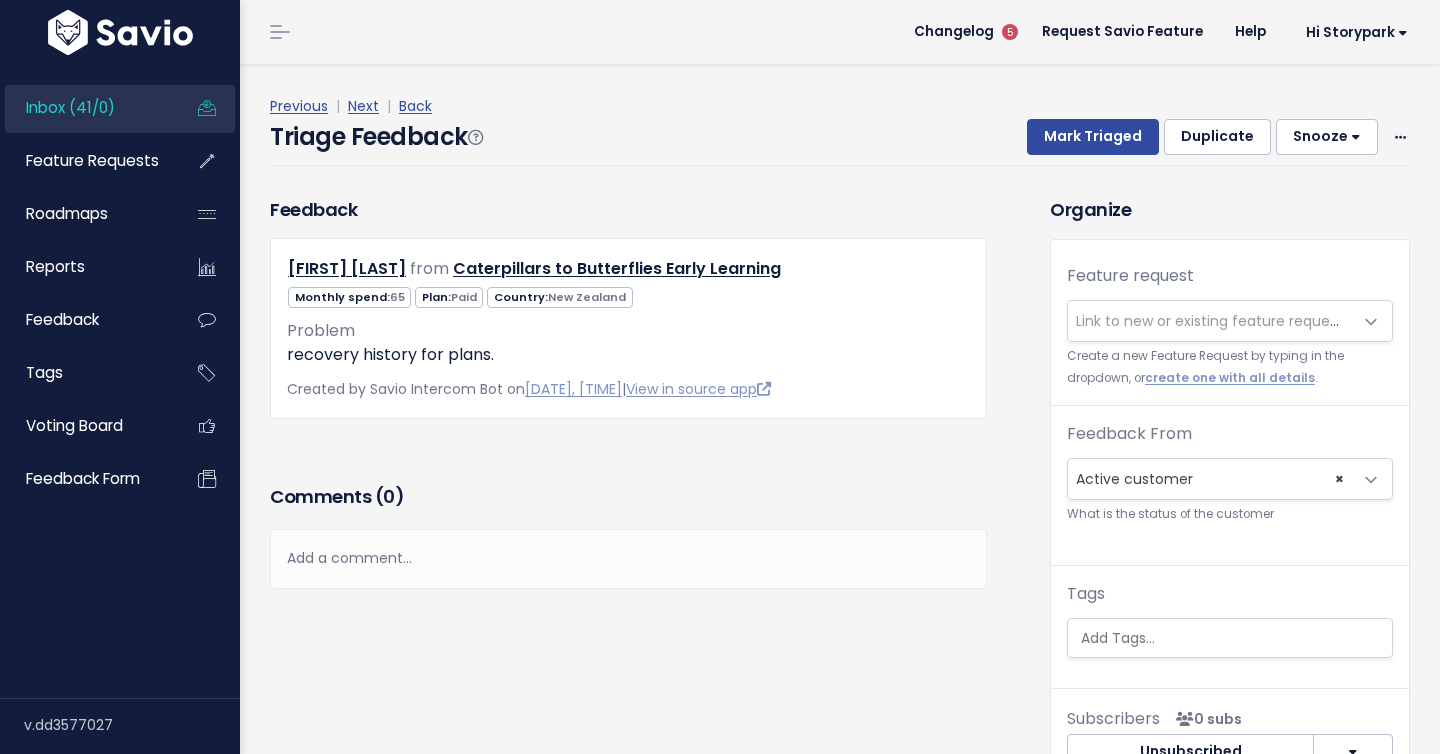 click on "Link to new or existing feature request..." at bounding box center [1214, 321] 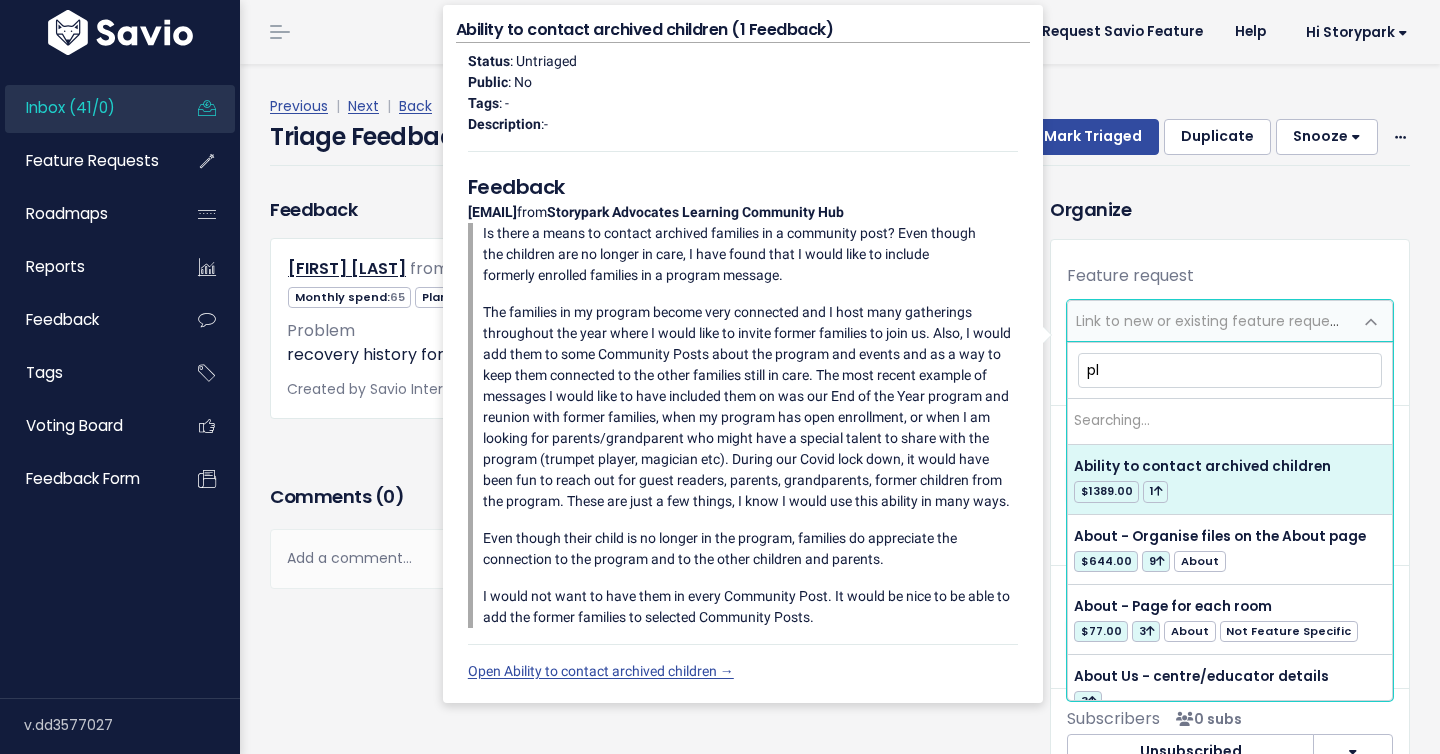 type on "p" 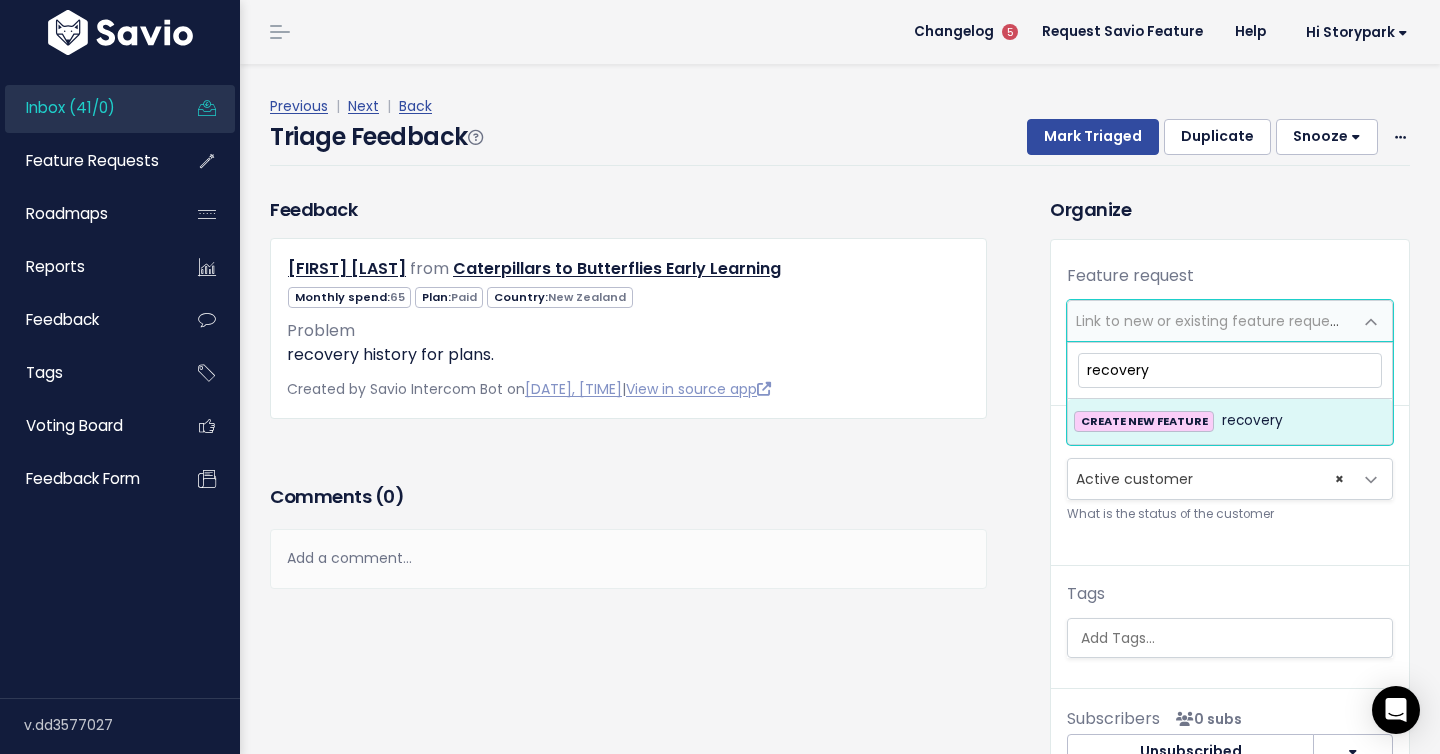 click on "recovery" at bounding box center [1230, 370] 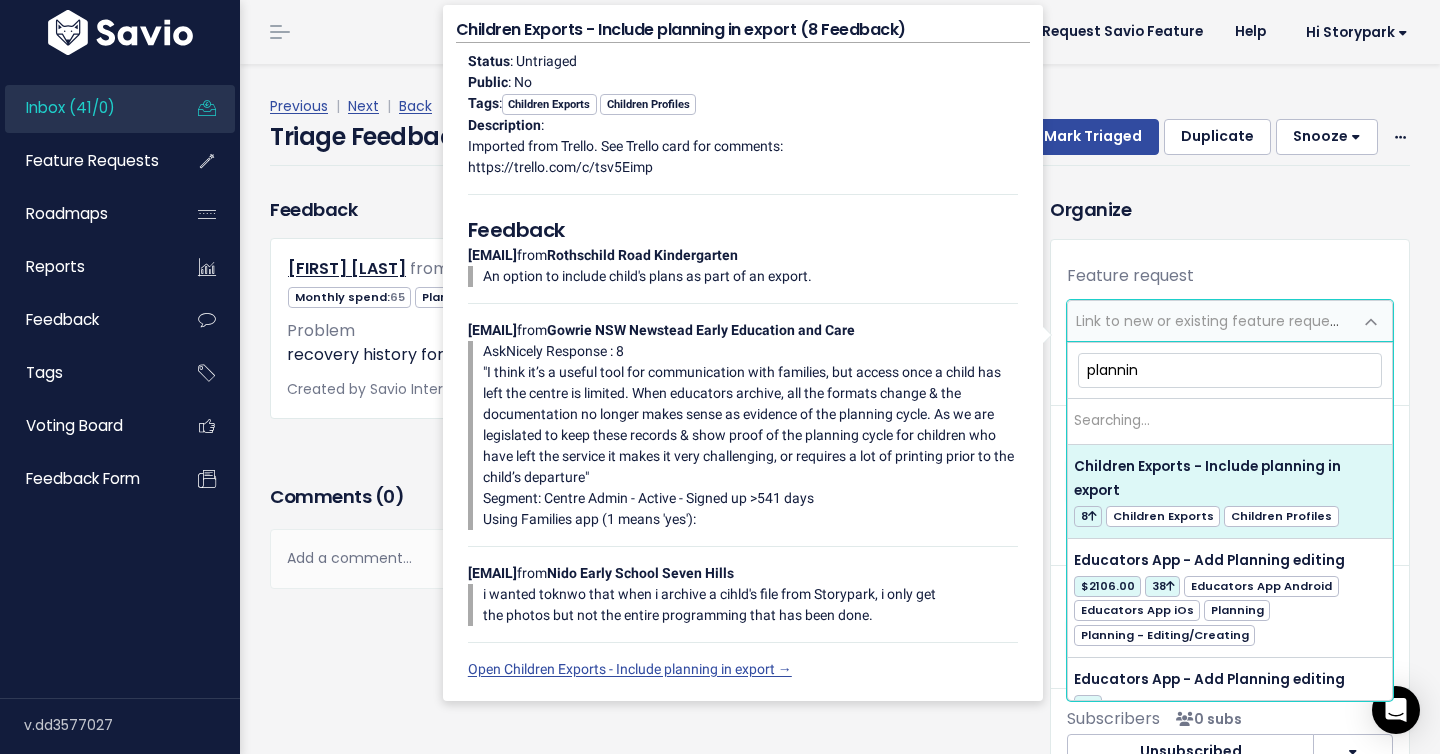 type on "planning" 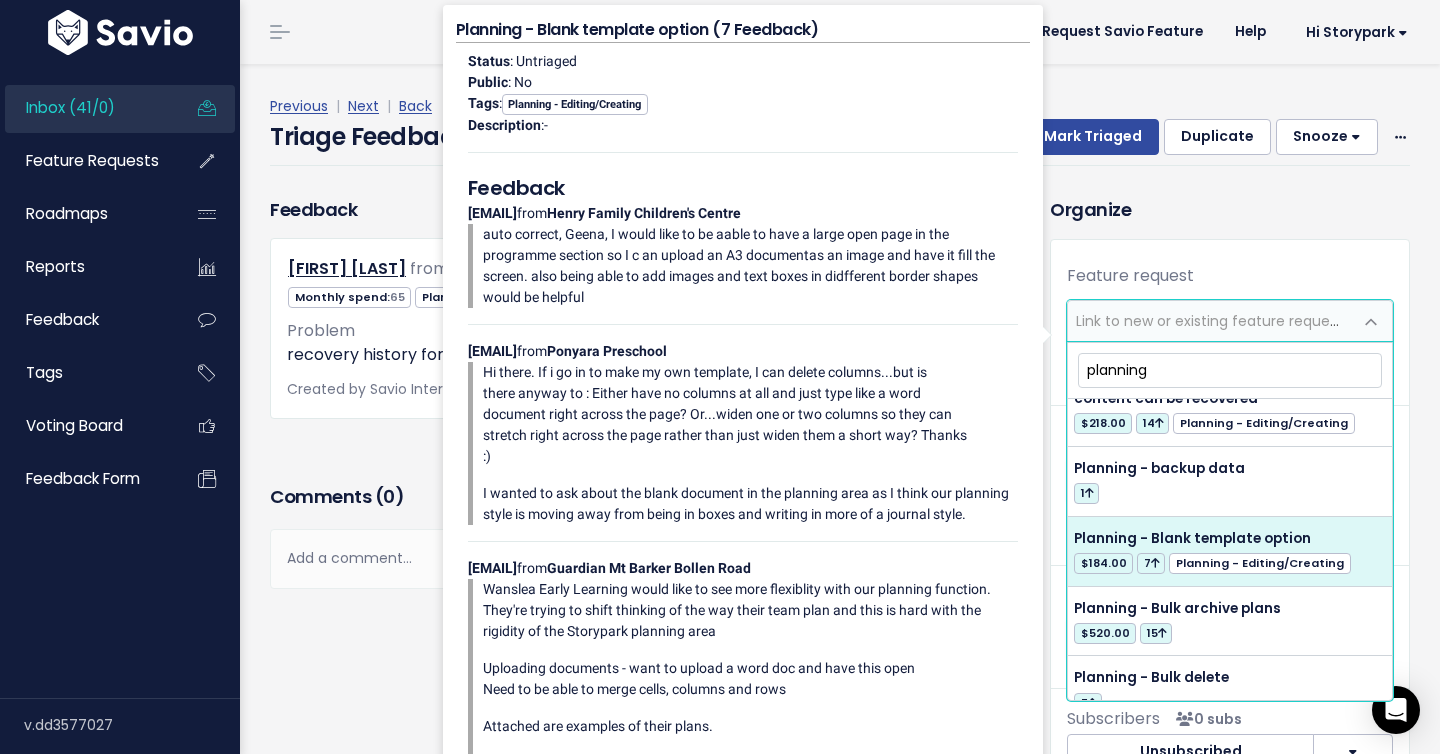 scroll, scrollTop: 2842, scrollLeft: 0, axis: vertical 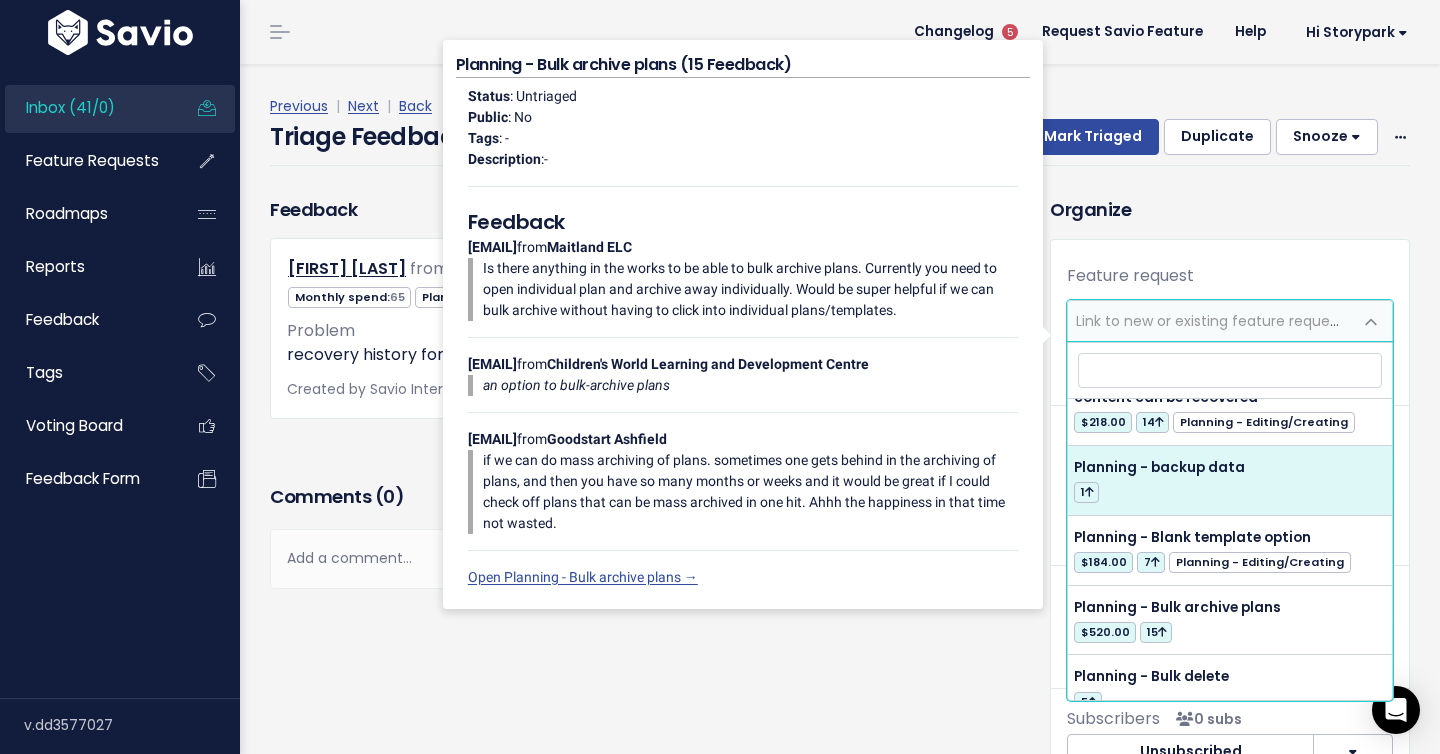 select on "15327" 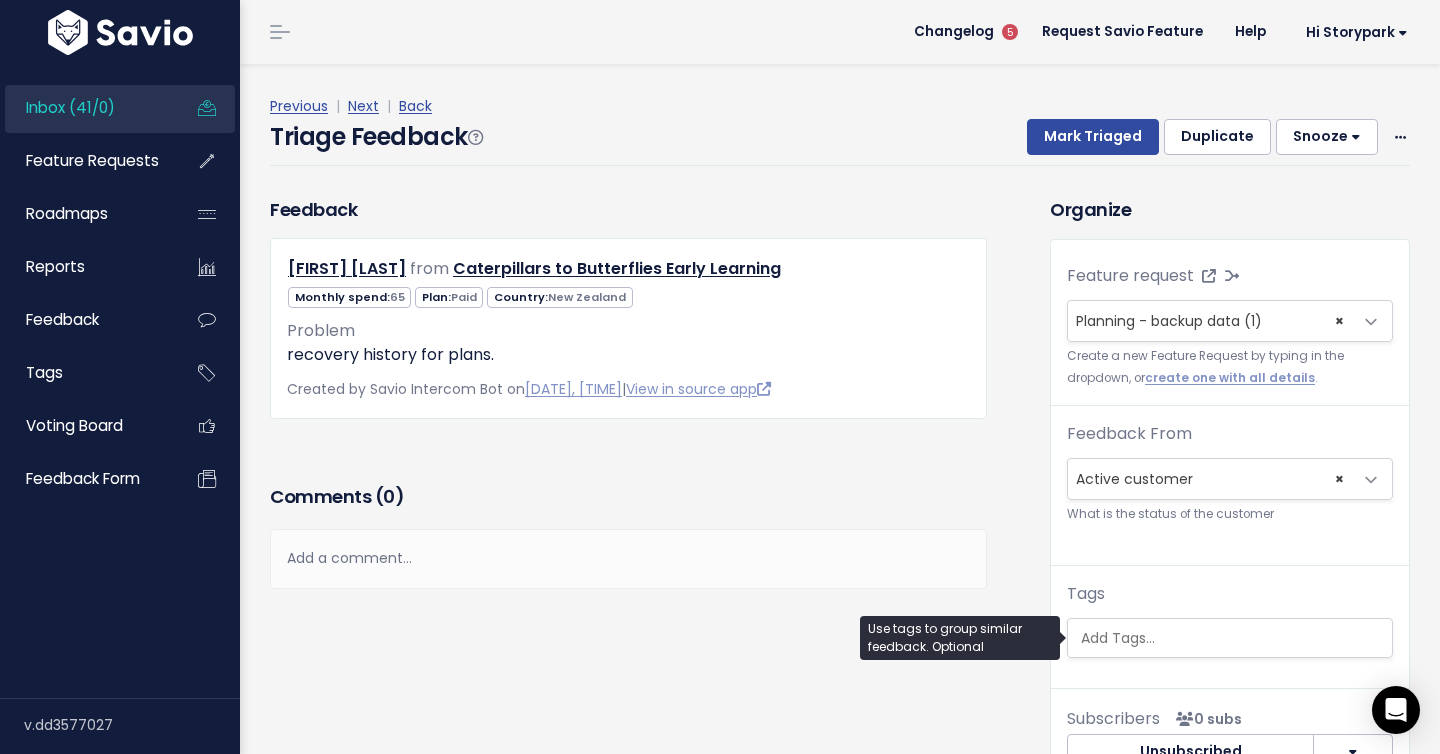 click at bounding box center [1235, 638] 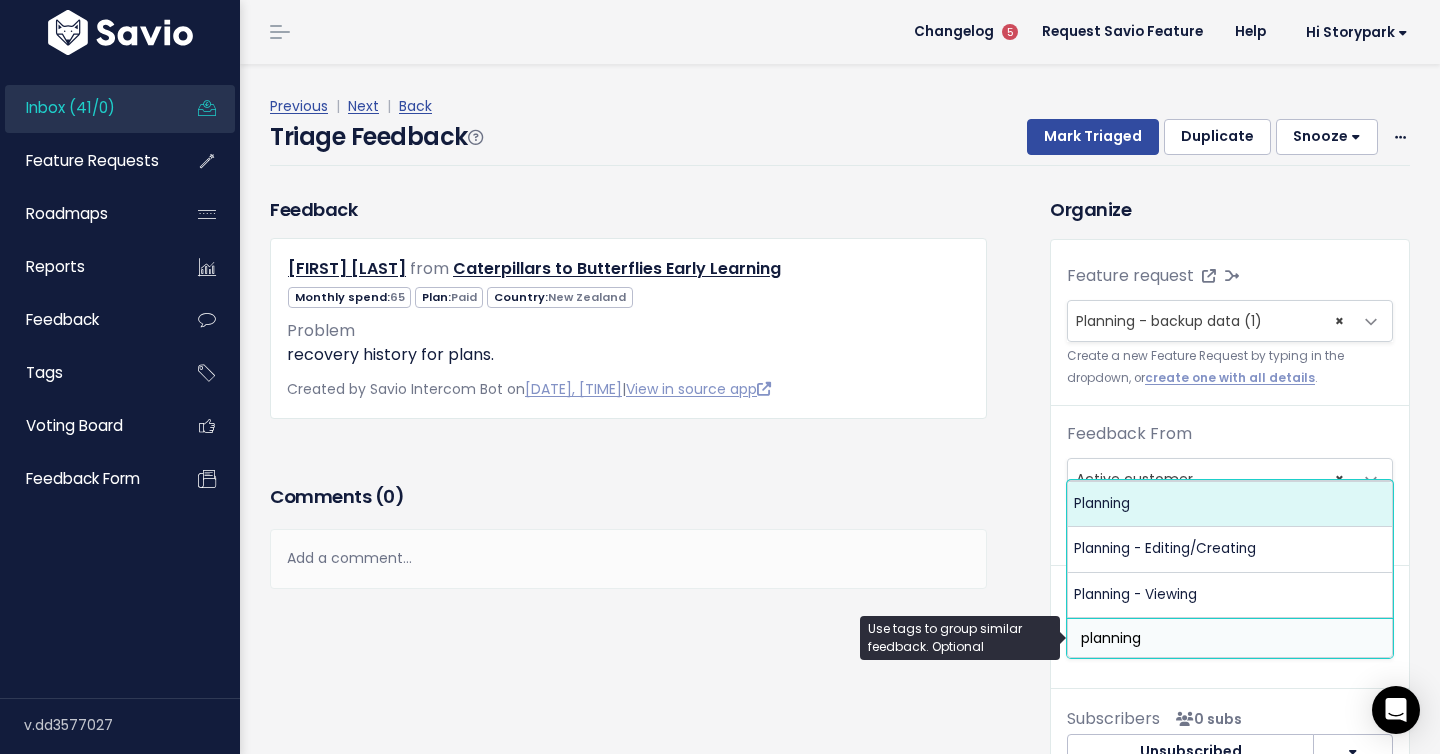 type on "planning" 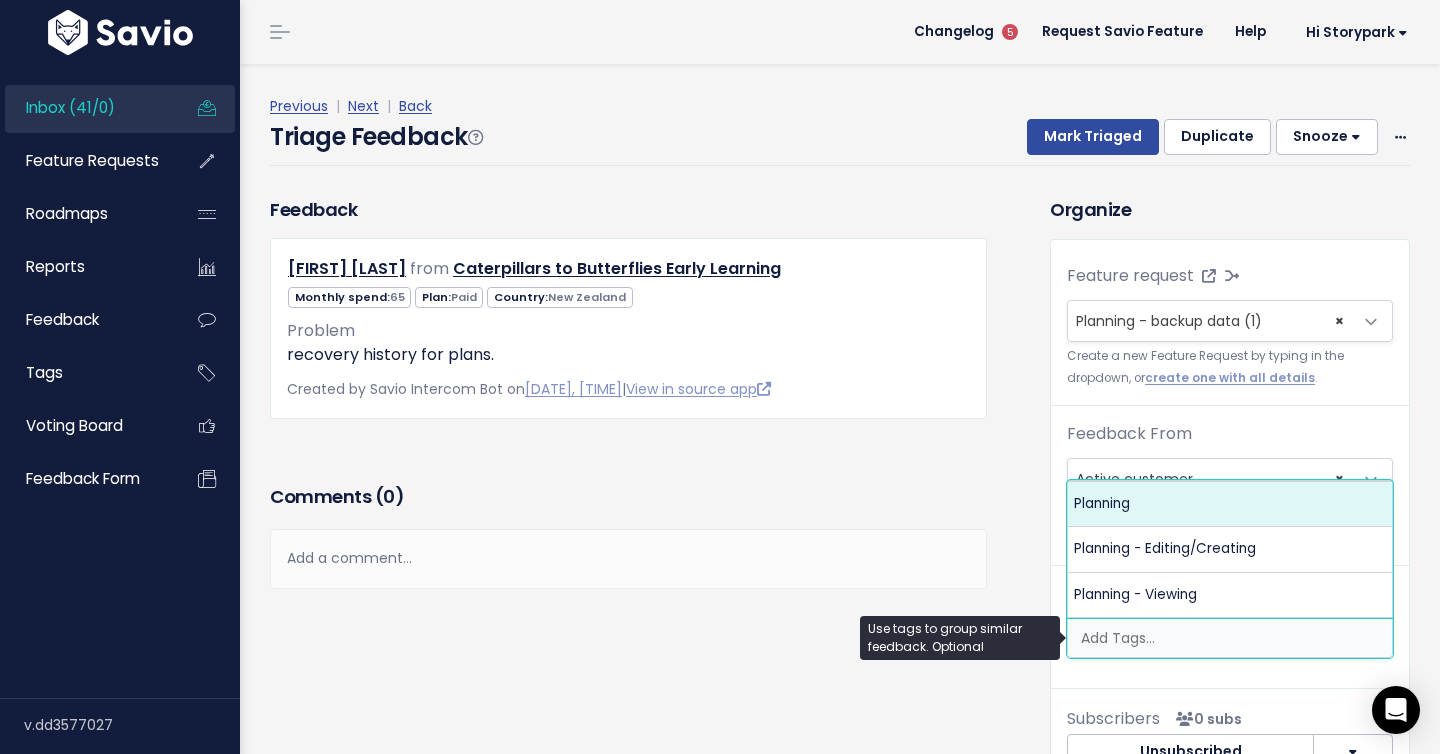 select on "576" 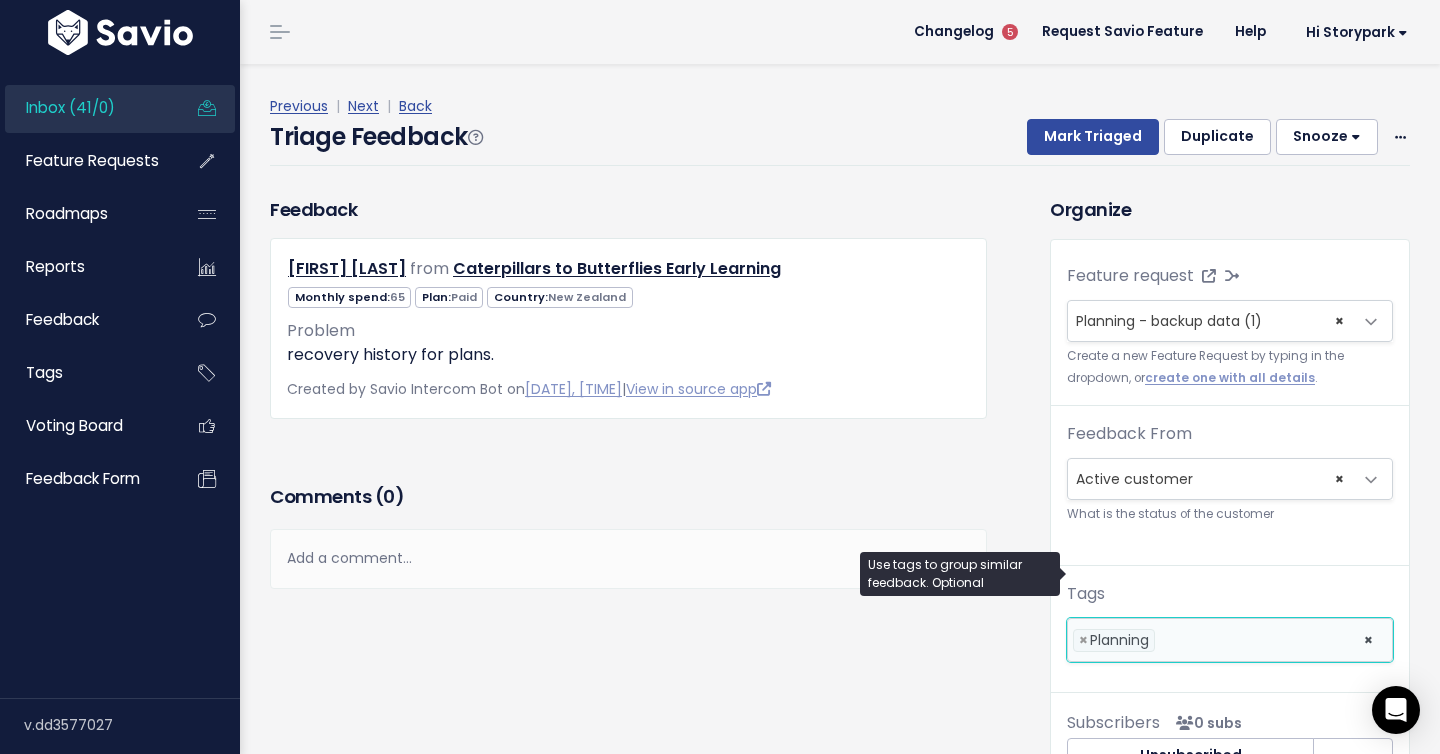scroll, scrollTop: 66, scrollLeft: 0, axis: vertical 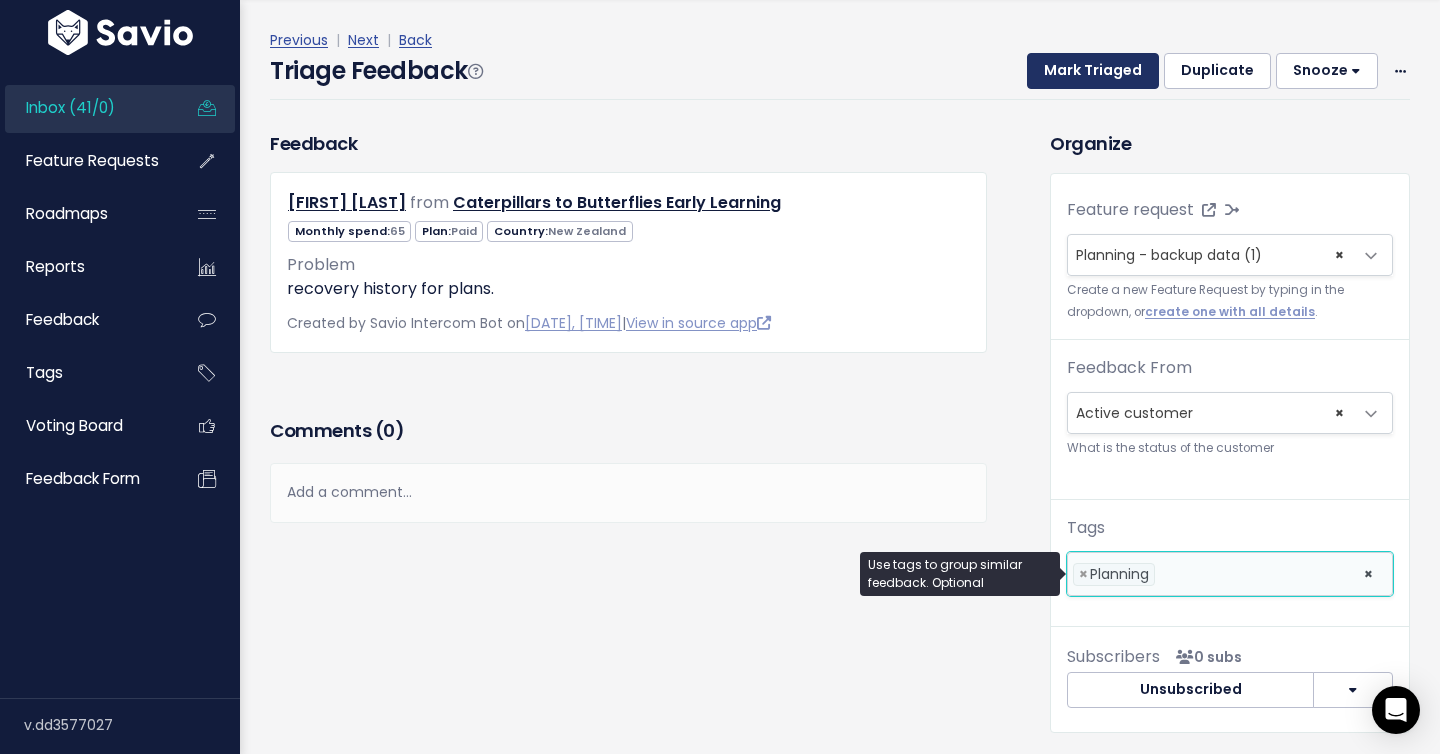 click on "Mark Triaged" at bounding box center [1093, 71] 